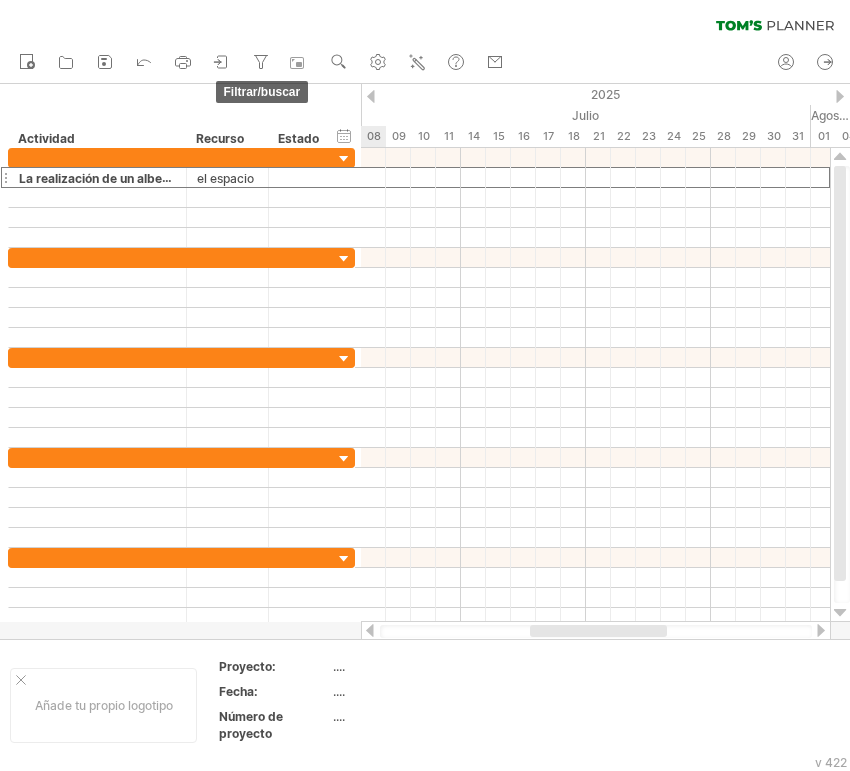 scroll, scrollTop: 0, scrollLeft: 0, axis: both 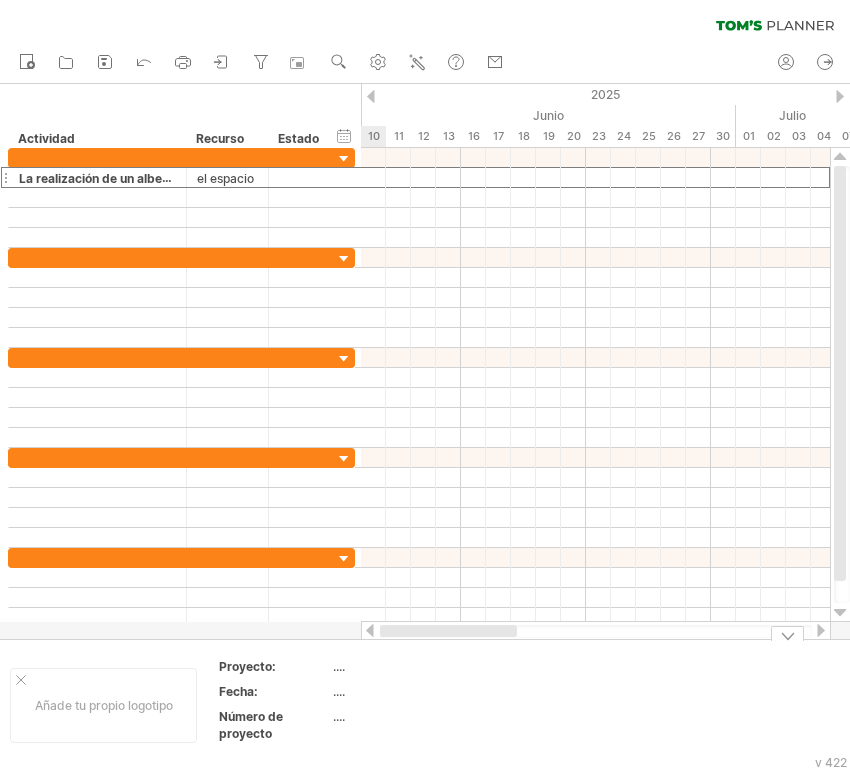 drag, startPoint x: 574, startPoint y: 634, endPoint x: 422, endPoint y: 647, distance: 152.5549 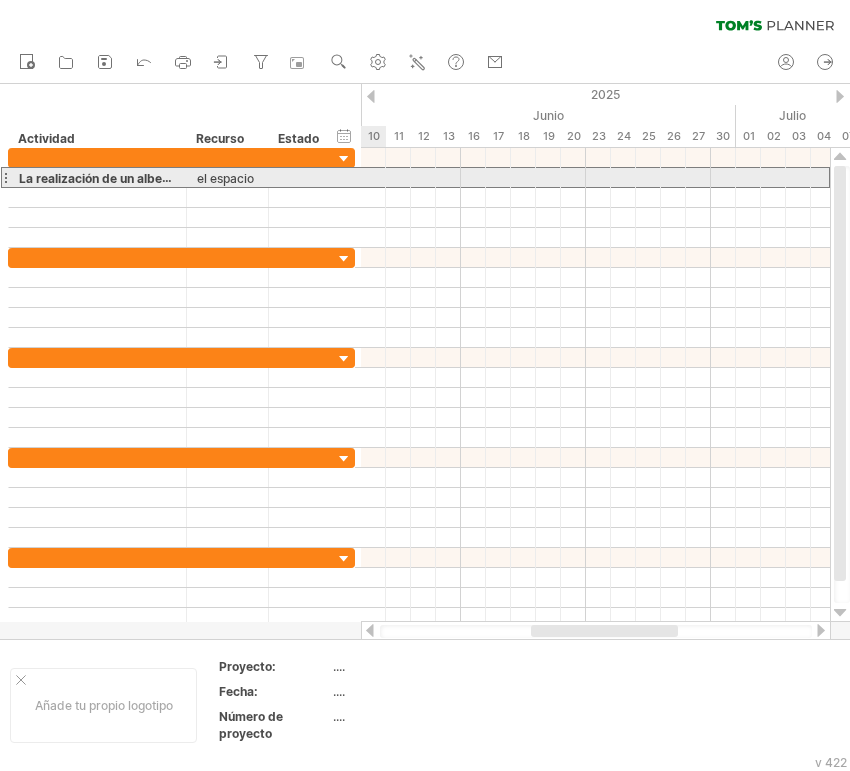 click at bounding box center [595, 177] 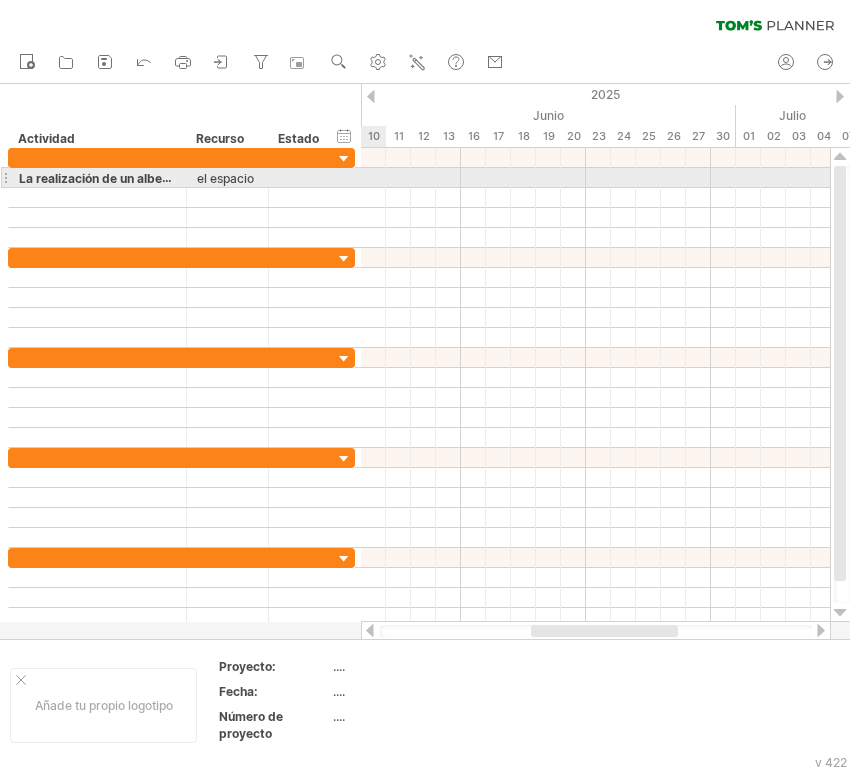 click at bounding box center [595, 178] 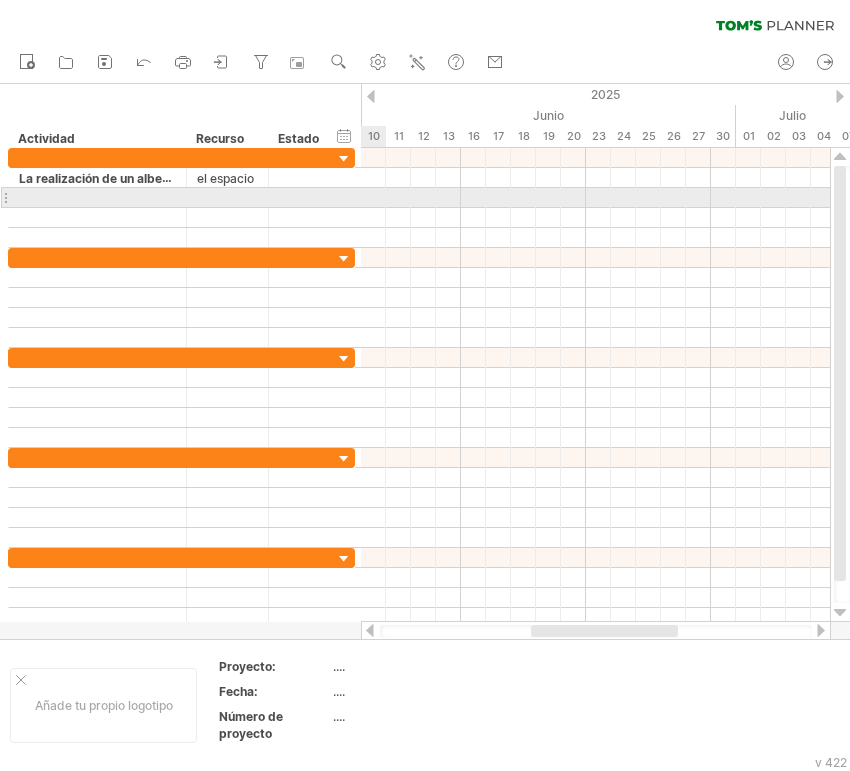 click at bounding box center (595, 198) 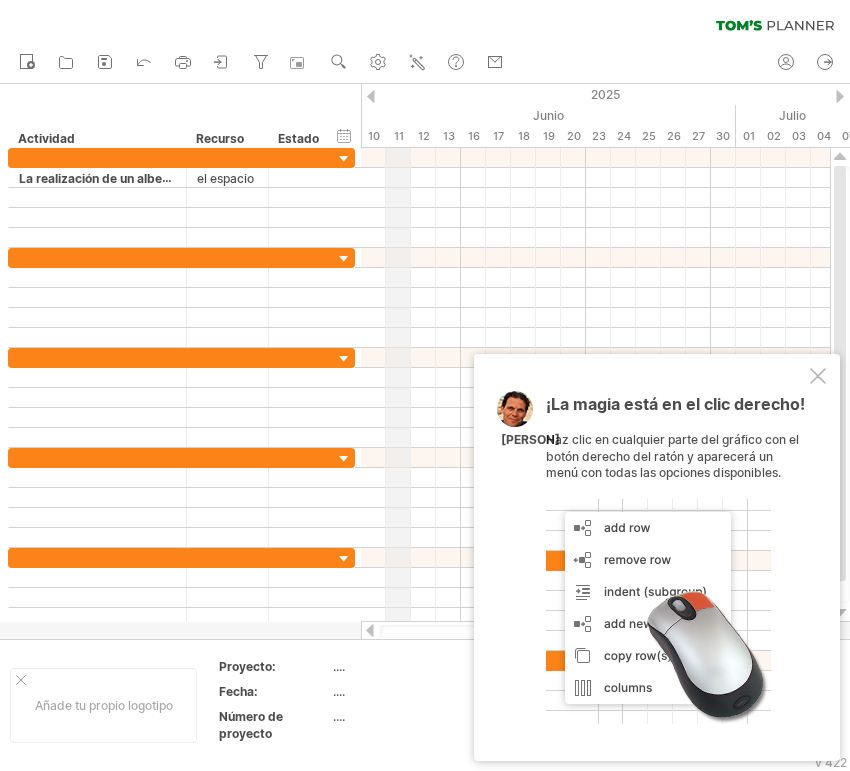 click on "11" at bounding box center [398, 136] 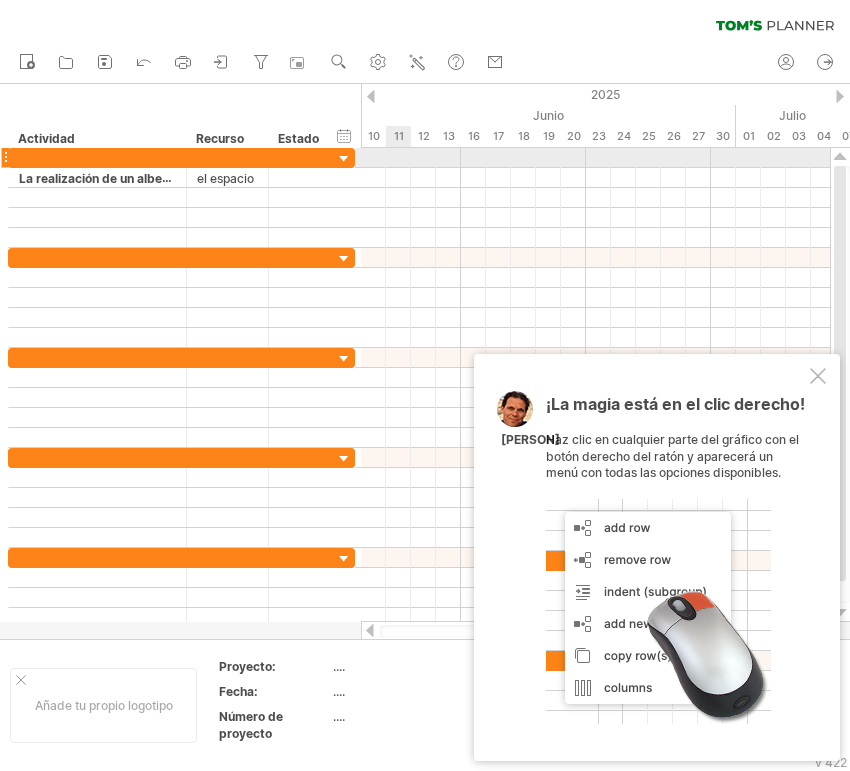 click at bounding box center (595, 158) 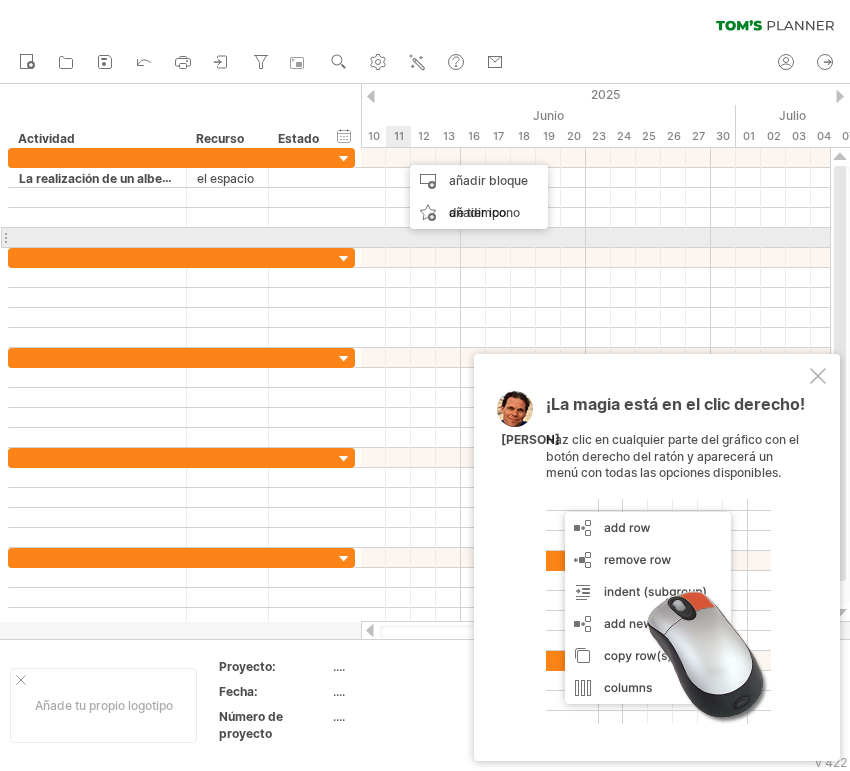 click at bounding box center [595, 258] 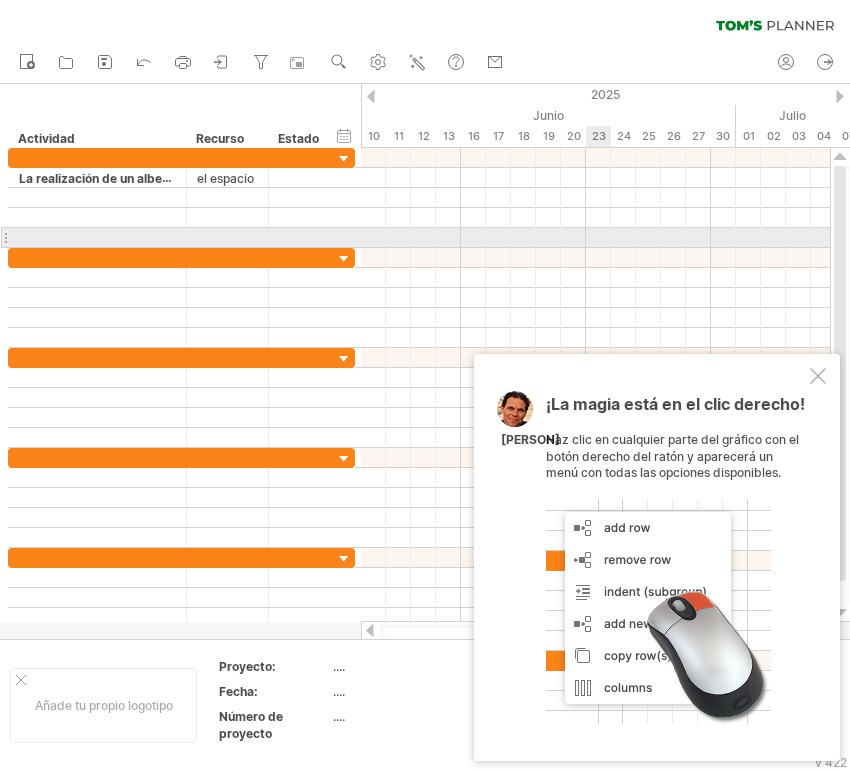 click at bounding box center (595, 238) 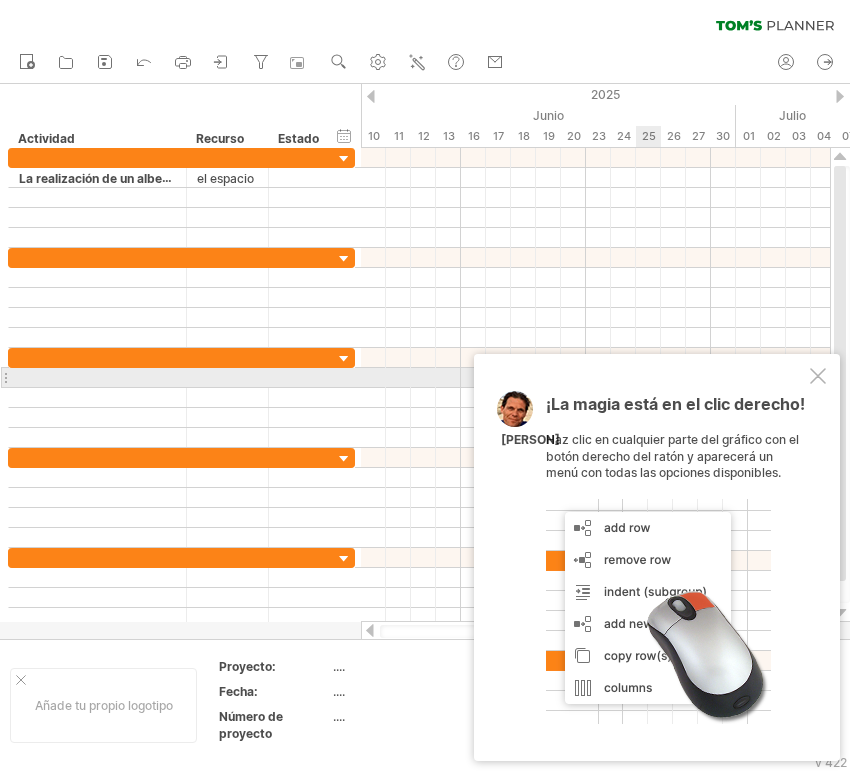 click on "¡La magia está en el clic derecho! Haz clic en cualquier parte del gráfico con el botón derecho del ratón y aparecerá un menú con todas las opciones disponibles. [PERSON]" at bounding box center (657, 557) 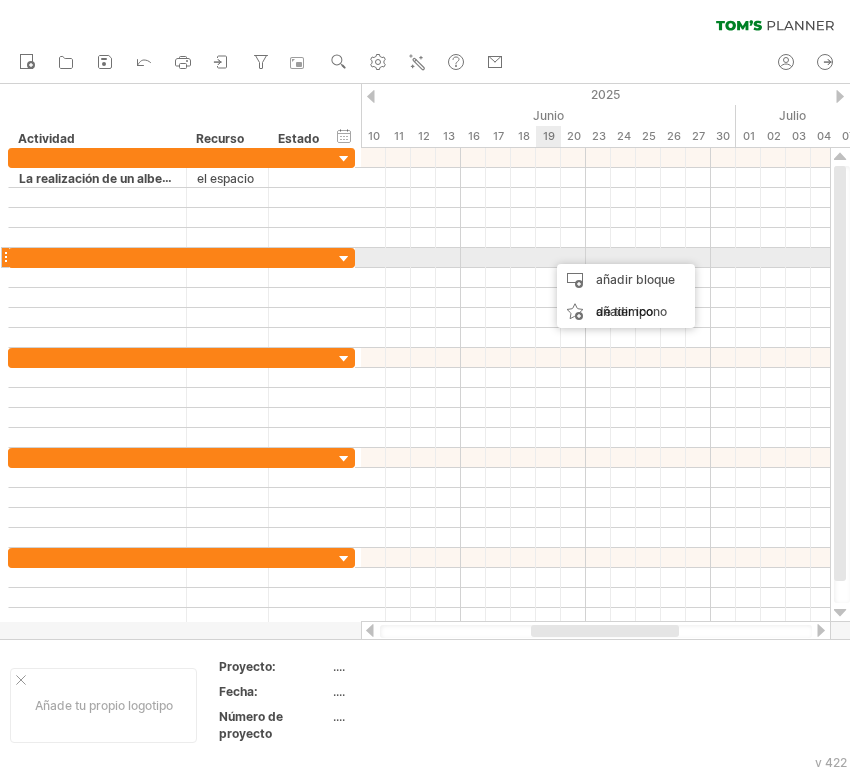 click at bounding box center (595, 258) 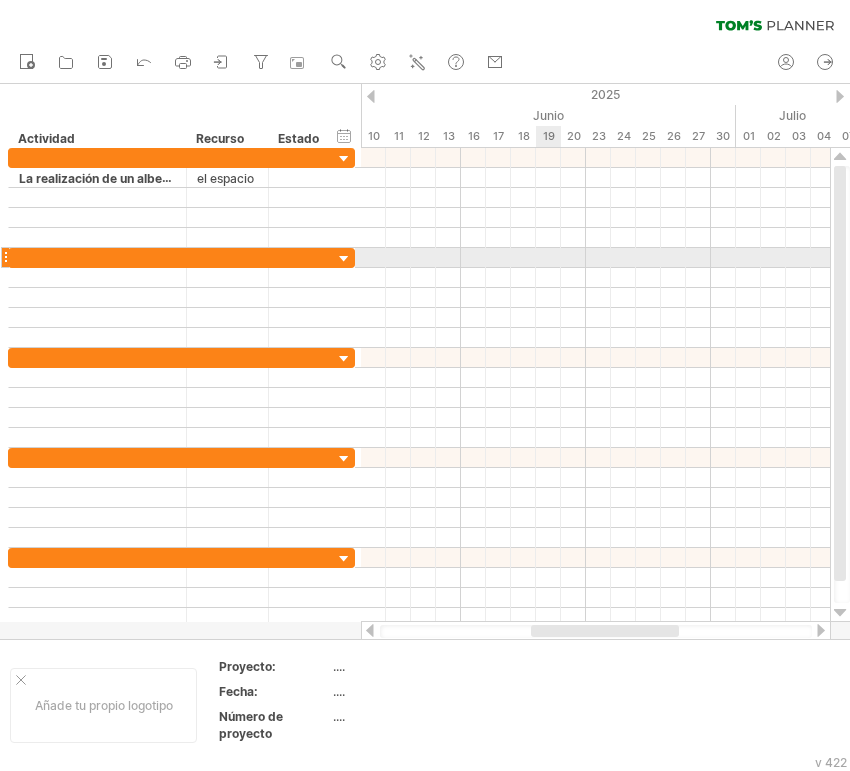 click at bounding box center [595, 258] 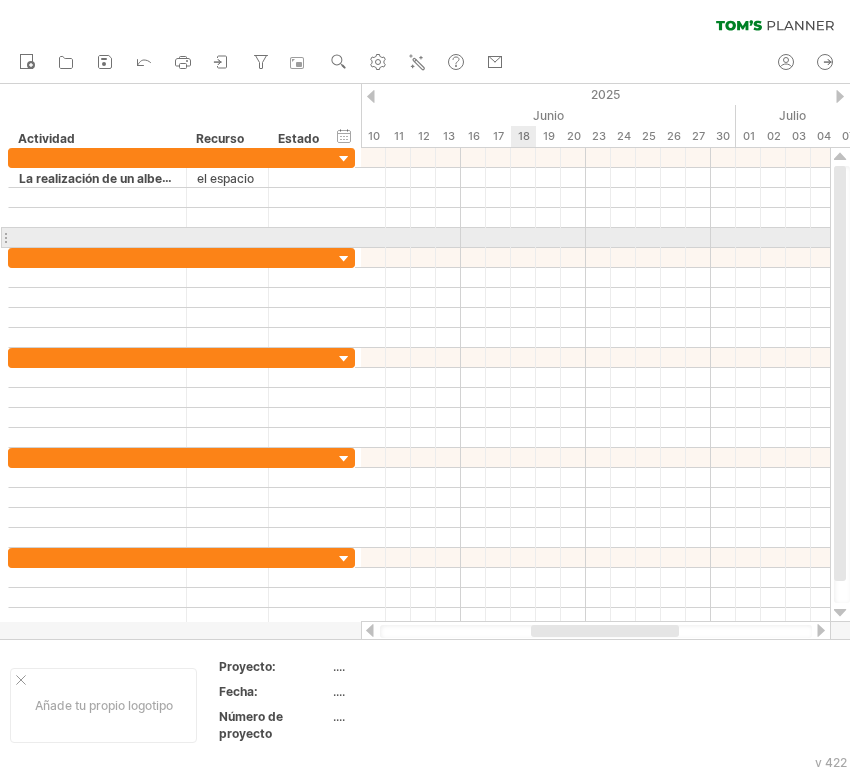 click at bounding box center [595, 238] 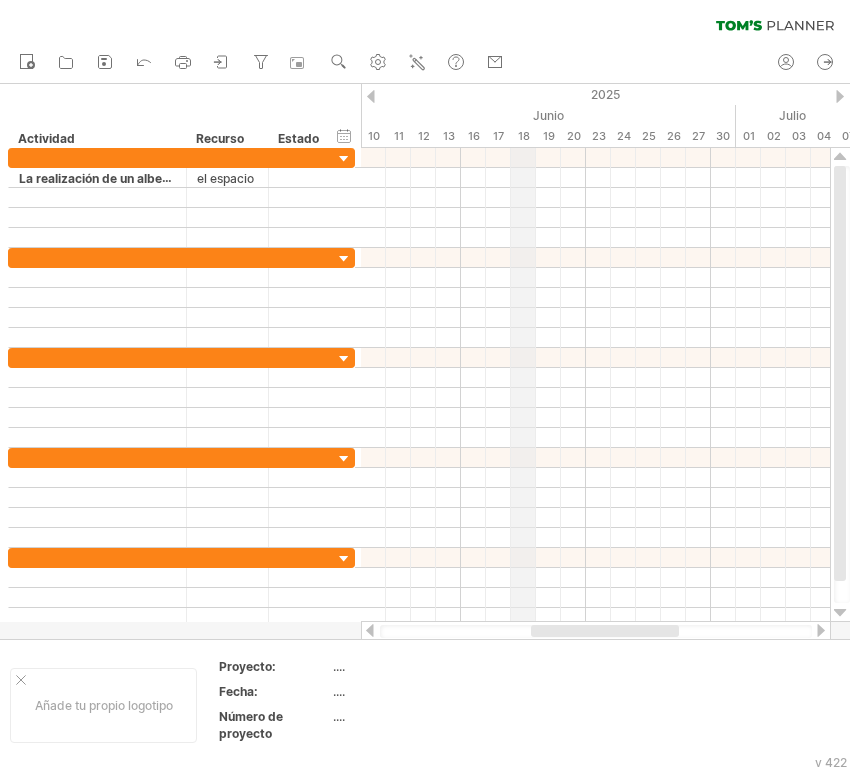 click on "18" at bounding box center (524, 136) 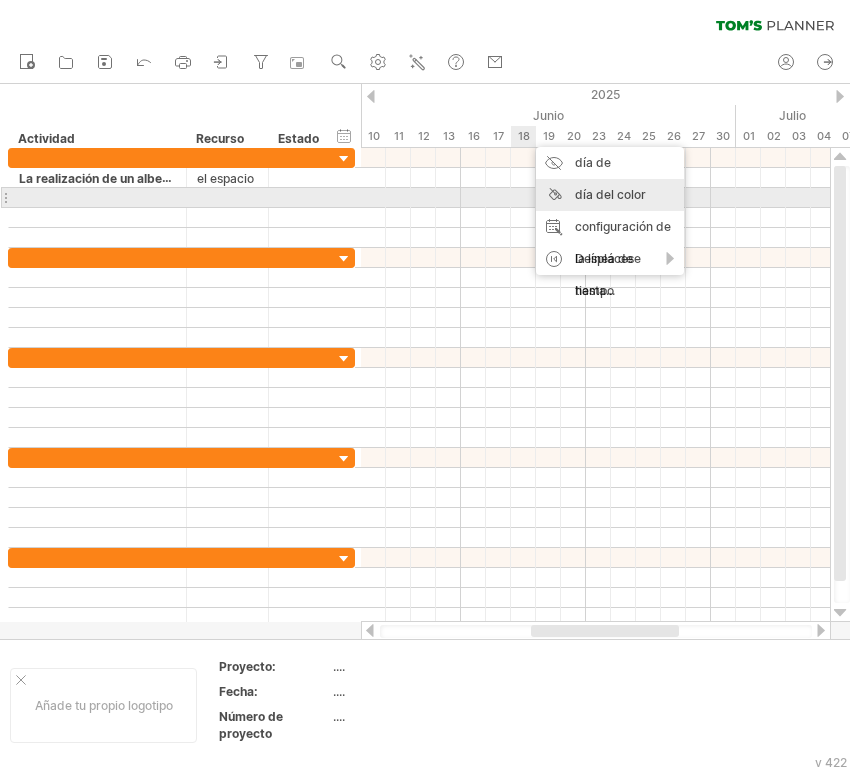 click on "día del color" at bounding box center (610, 195) 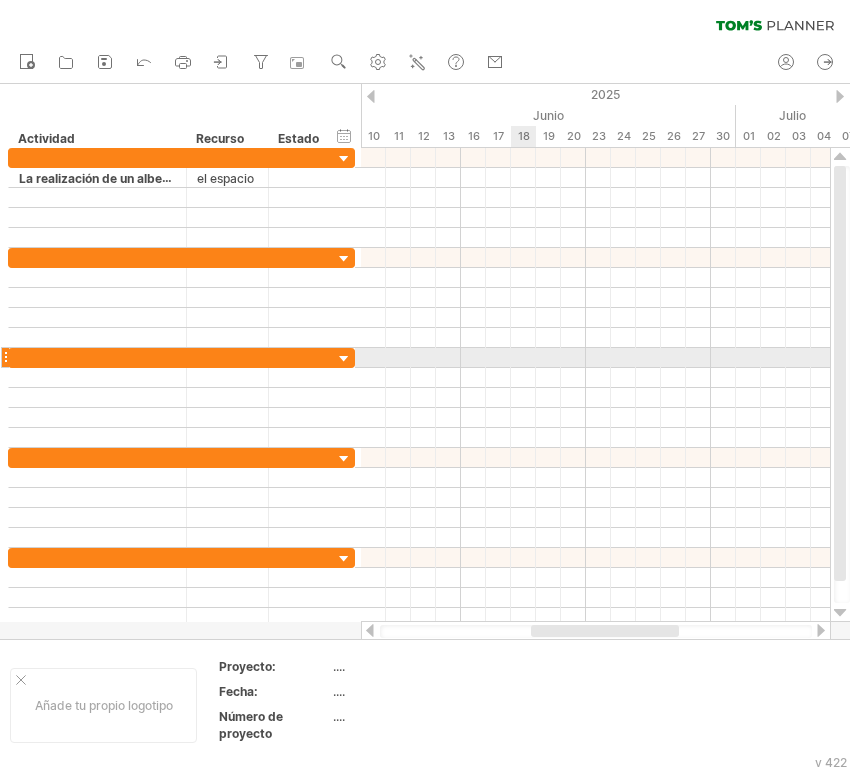 click at bounding box center [595, 358] 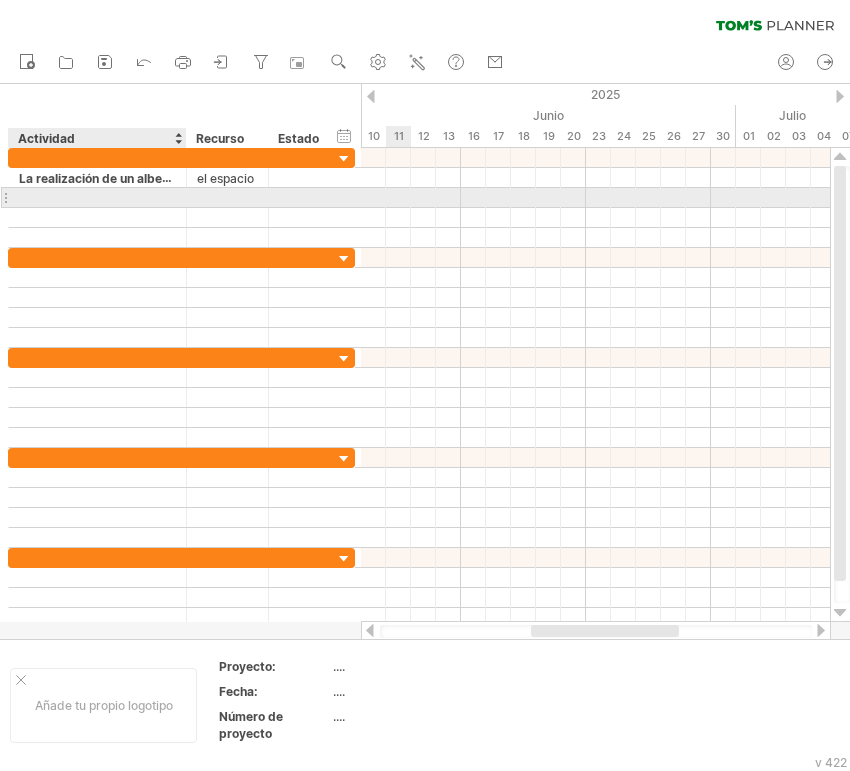 click at bounding box center [97, 197] 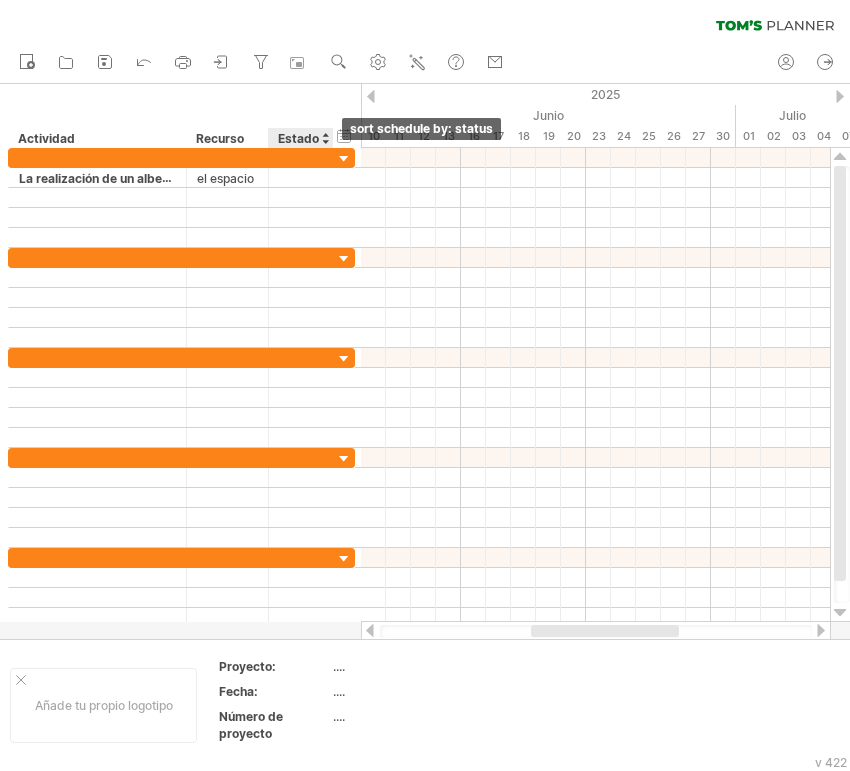 click at bounding box center (325, 138) 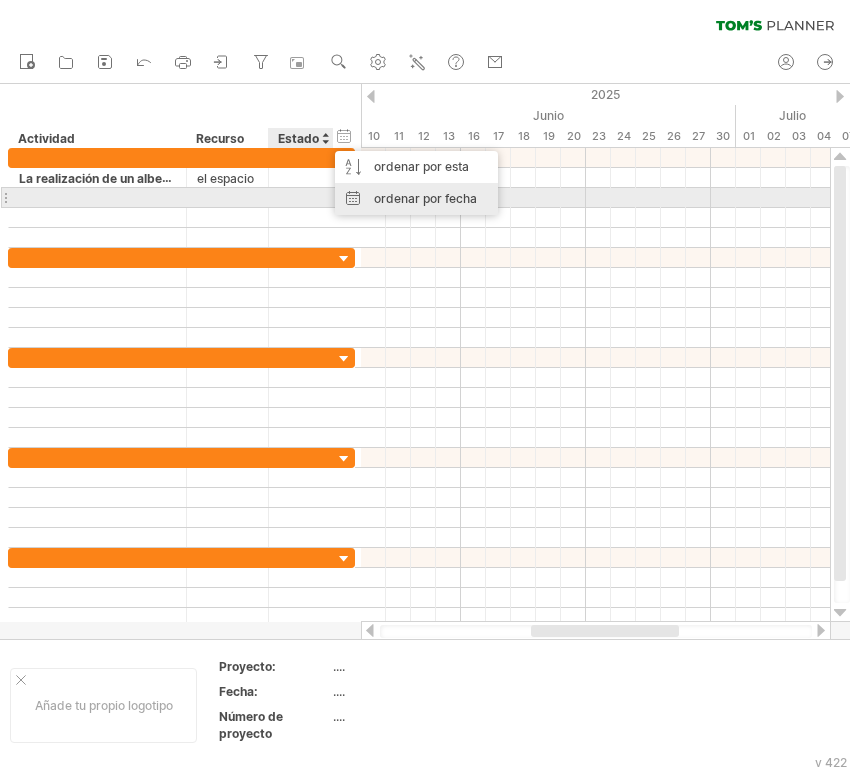 click on "ordenar por fecha" at bounding box center [425, 198] 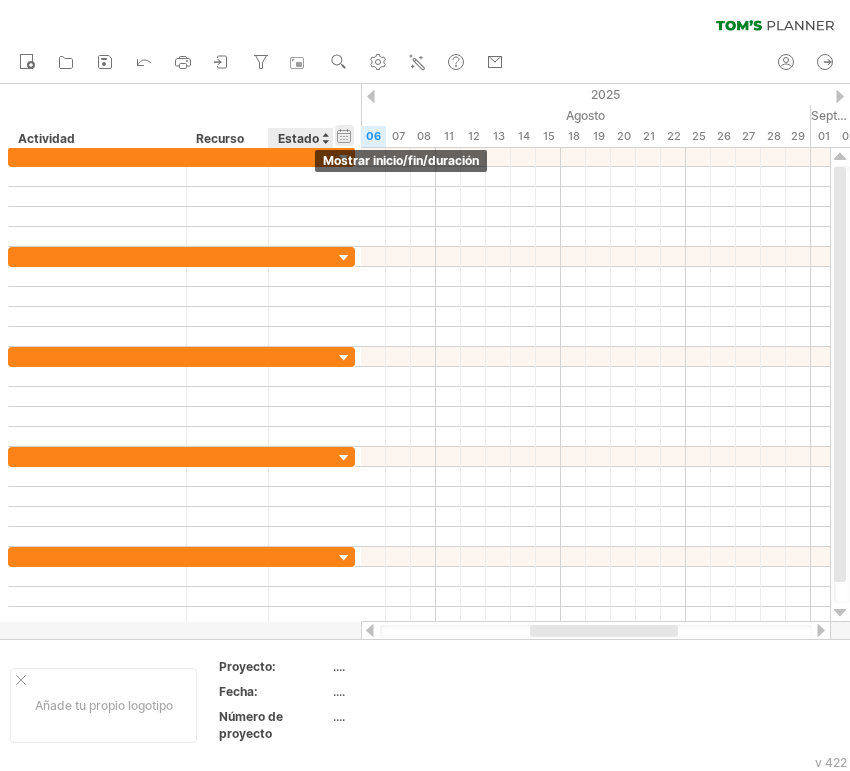 click on "ocultar inicio/fin/duración mostrar inicio/fin/duración" at bounding box center [344, 135] 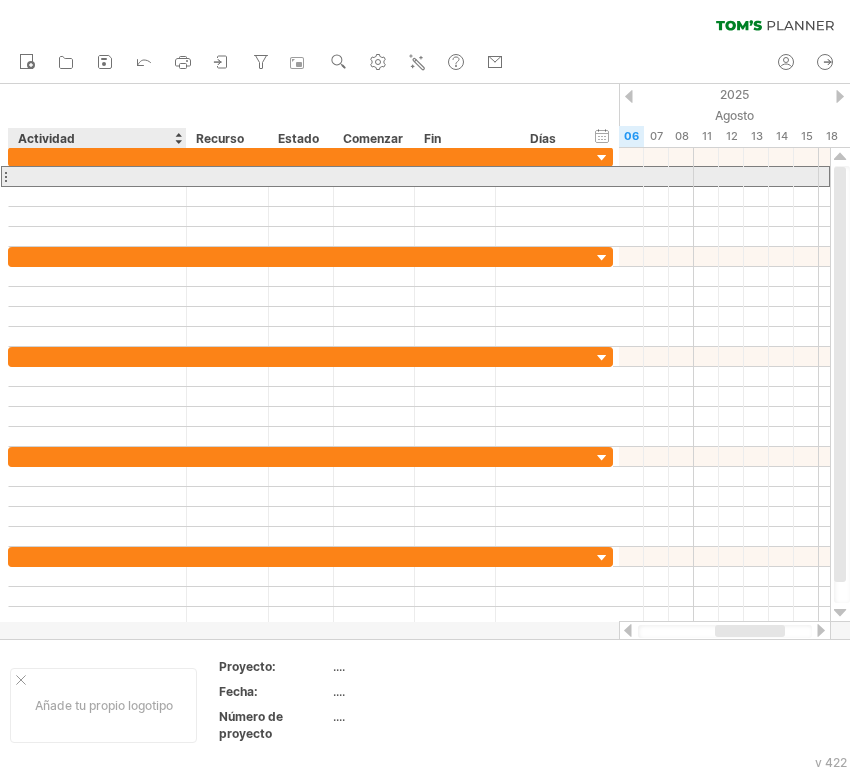 click at bounding box center (97, 176) 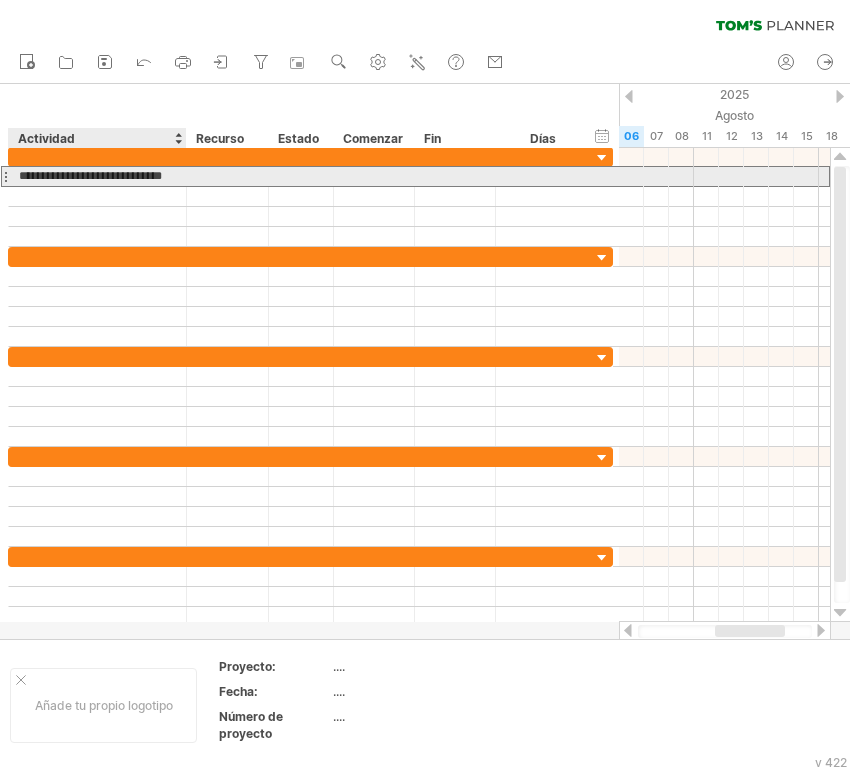 type on "**********" 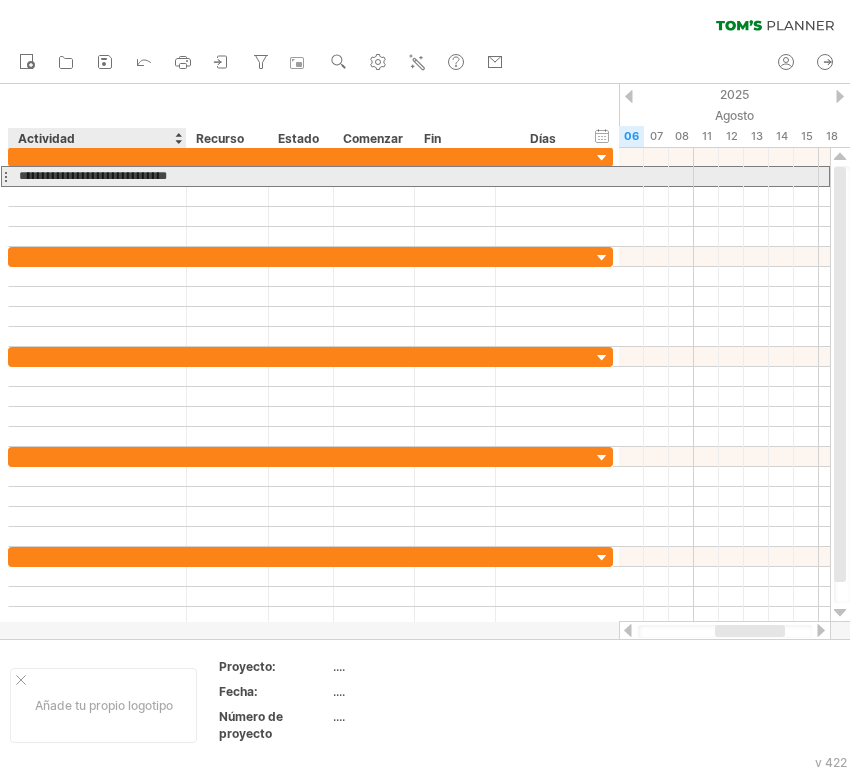 scroll, scrollTop: 0, scrollLeft: 13, axis: horizontal 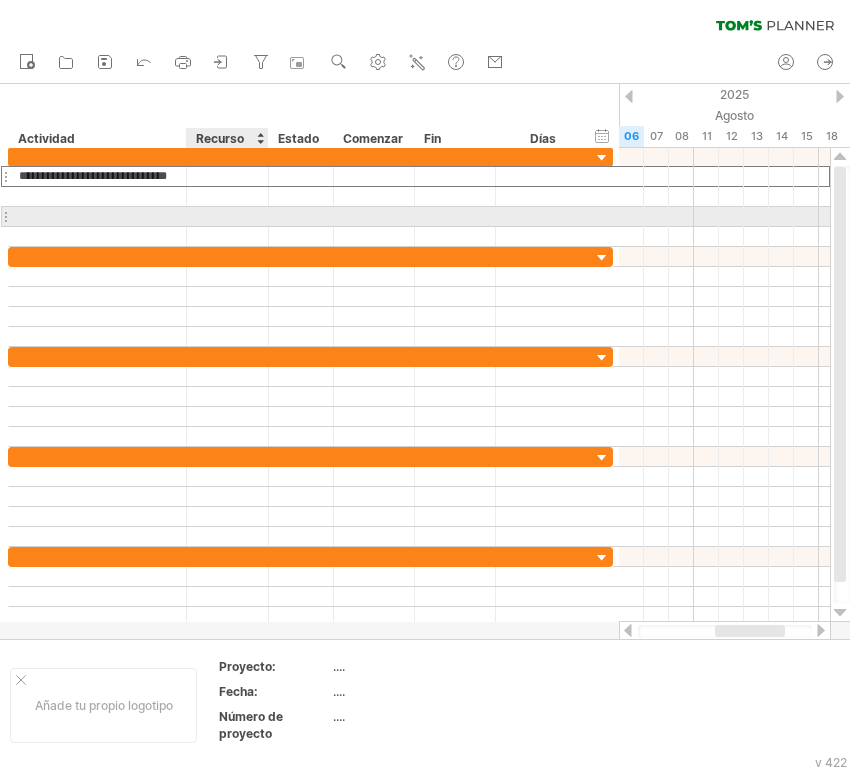 click at bounding box center [228, 216] 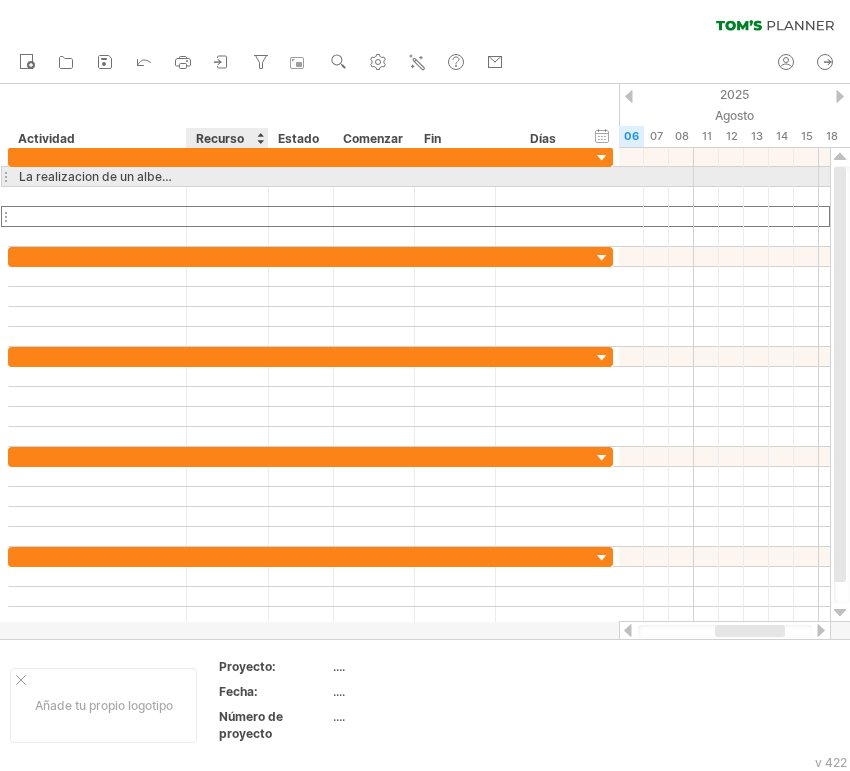 click at bounding box center (227, 176) 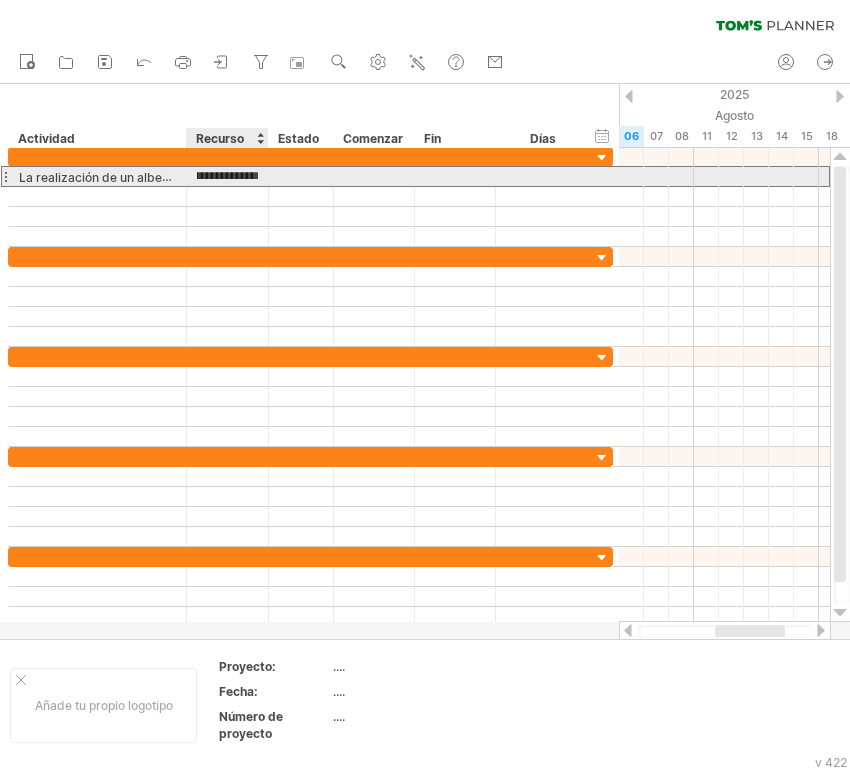 scroll, scrollTop: 0, scrollLeft: 29, axis: horizontal 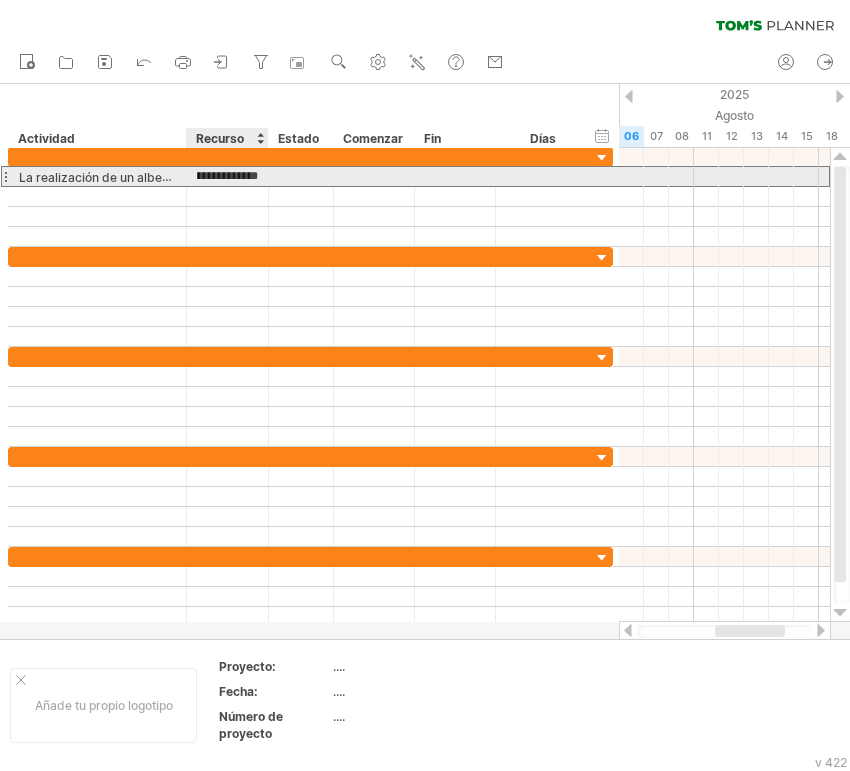 type on "**********" 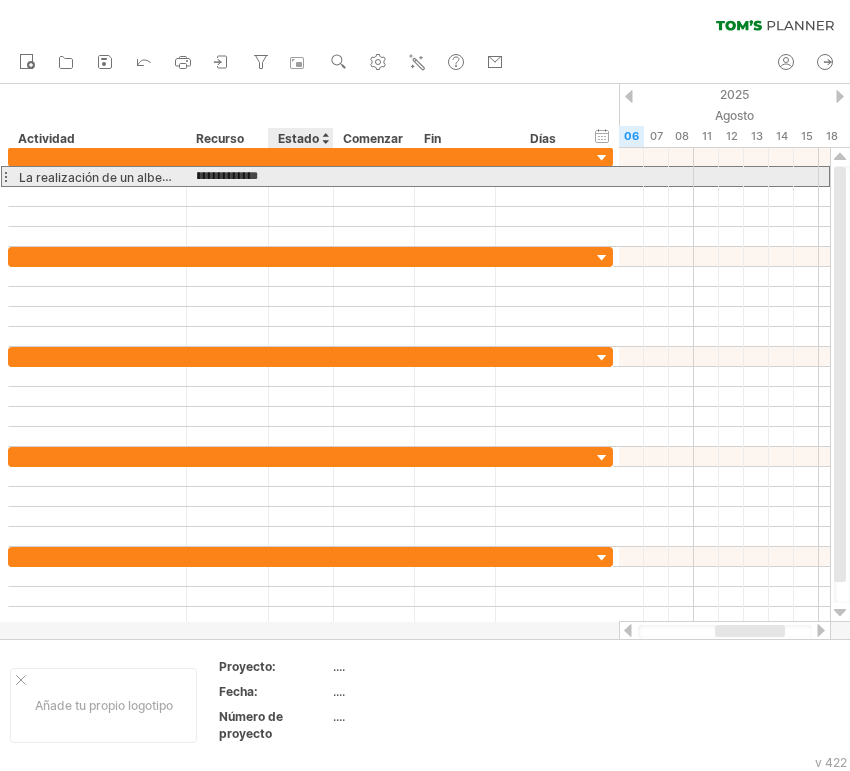 click at bounding box center [301, 176] 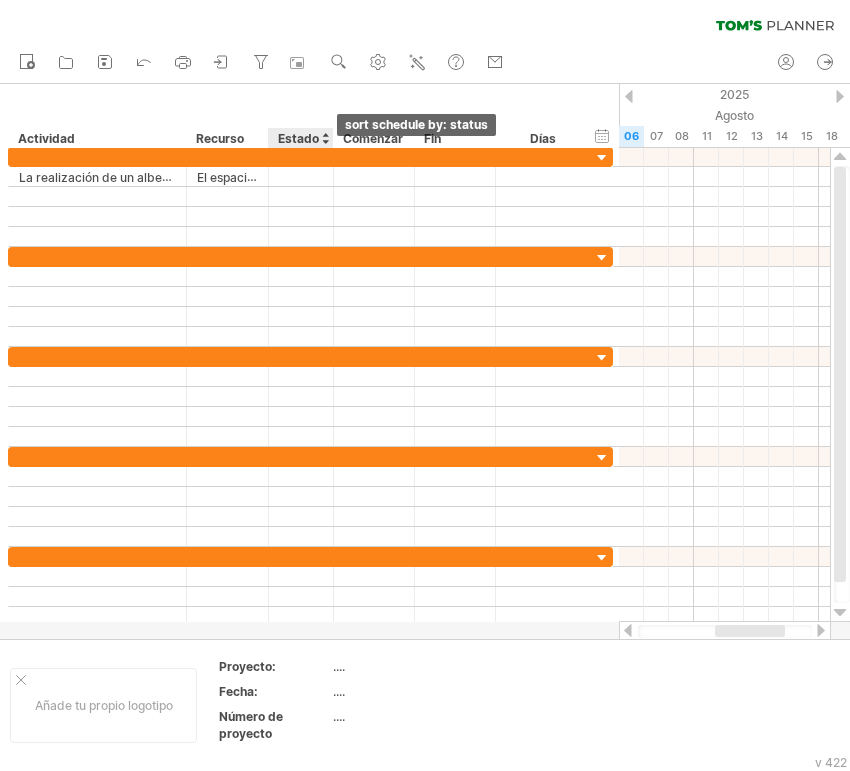 click at bounding box center [325, 138] 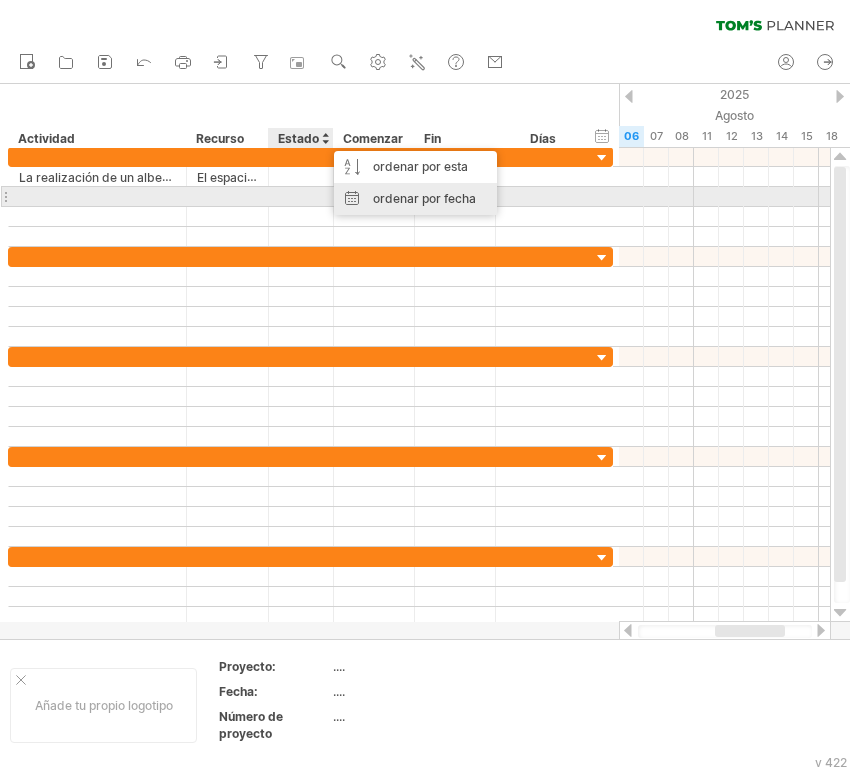 click on "ordenar por fecha" at bounding box center (424, 198) 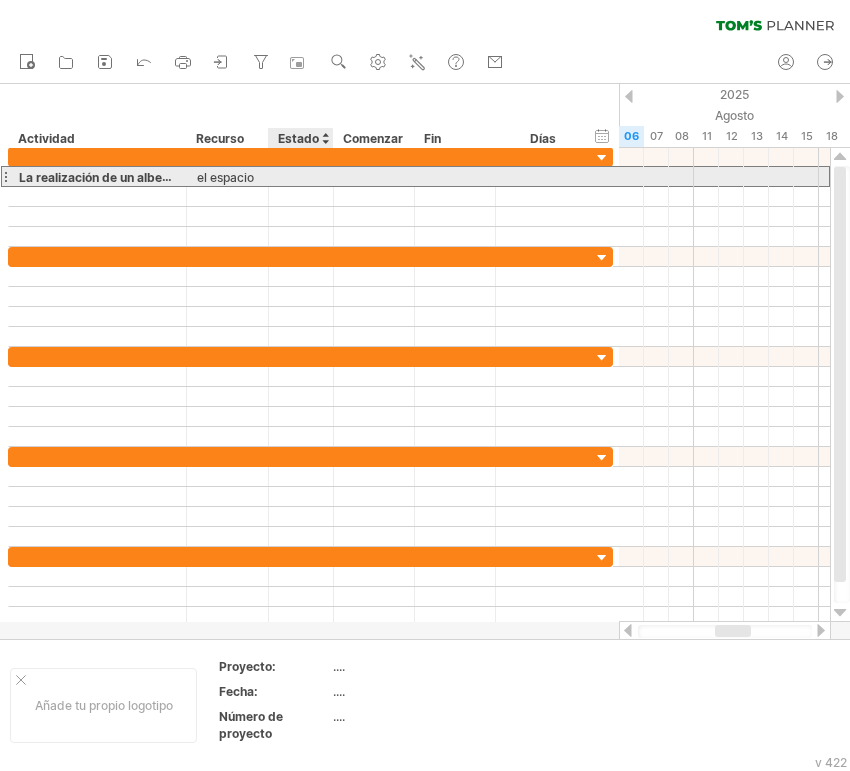 click at bounding box center [301, 176] 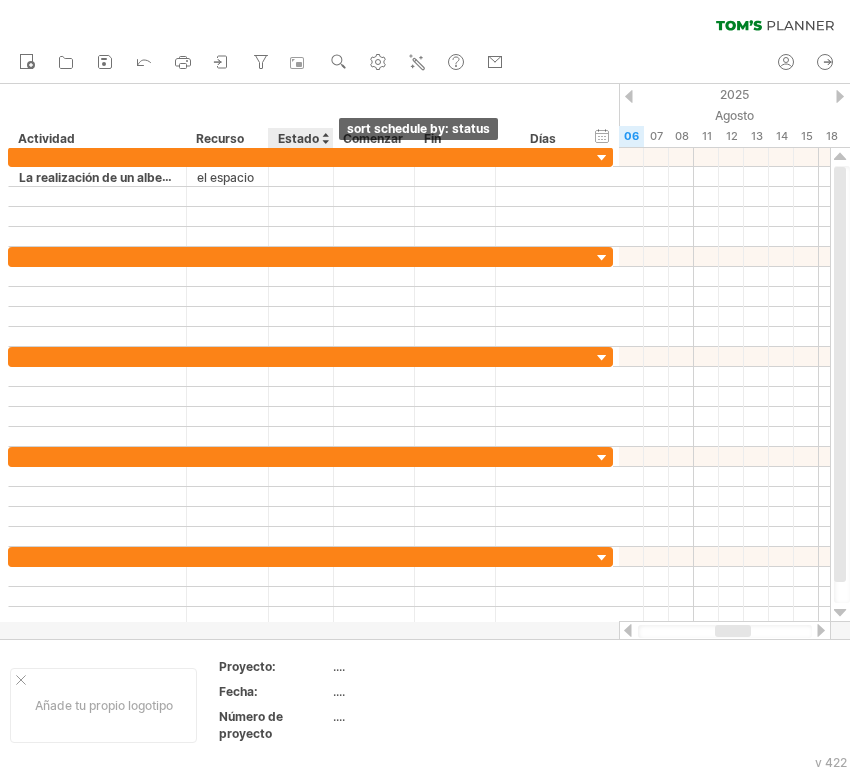 click at bounding box center [325, 138] 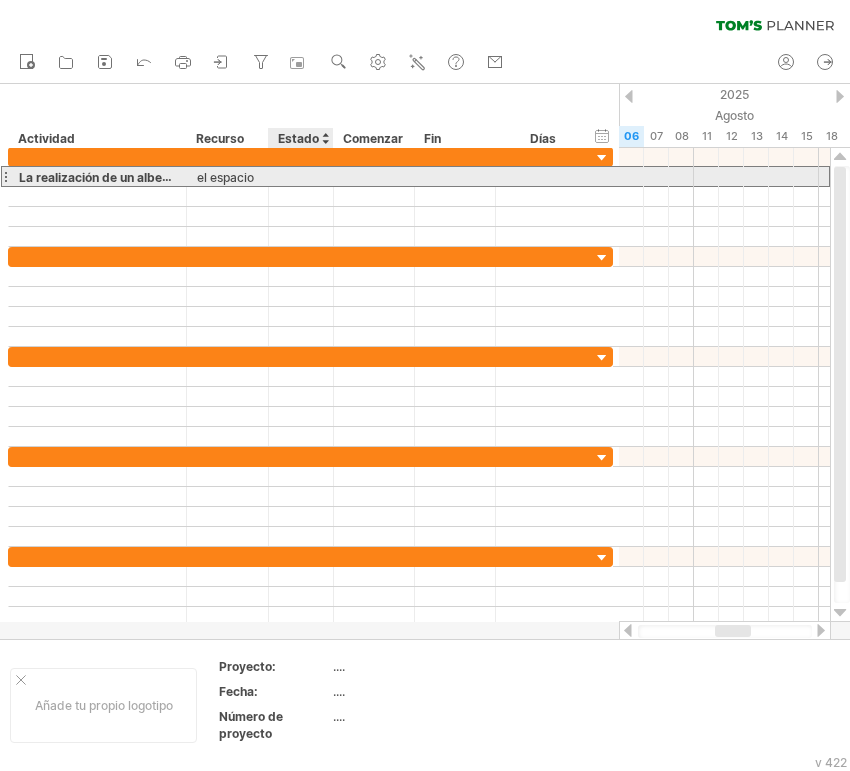 click on "el espacio" at bounding box center [225, 177] 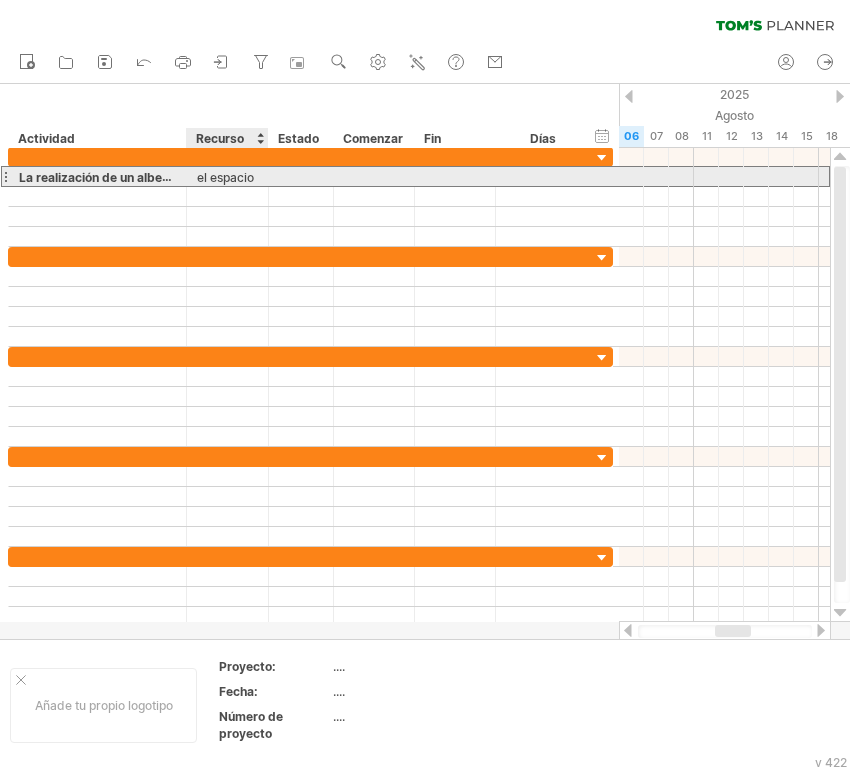 click on "el espacio" at bounding box center (225, 177) 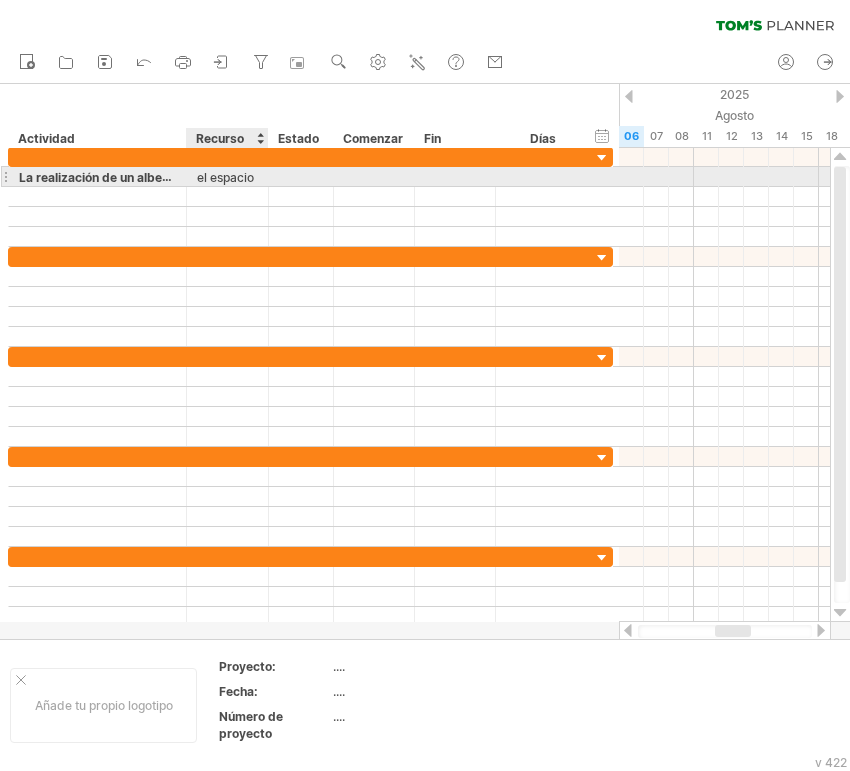 click on "el espacio" at bounding box center (225, 177) 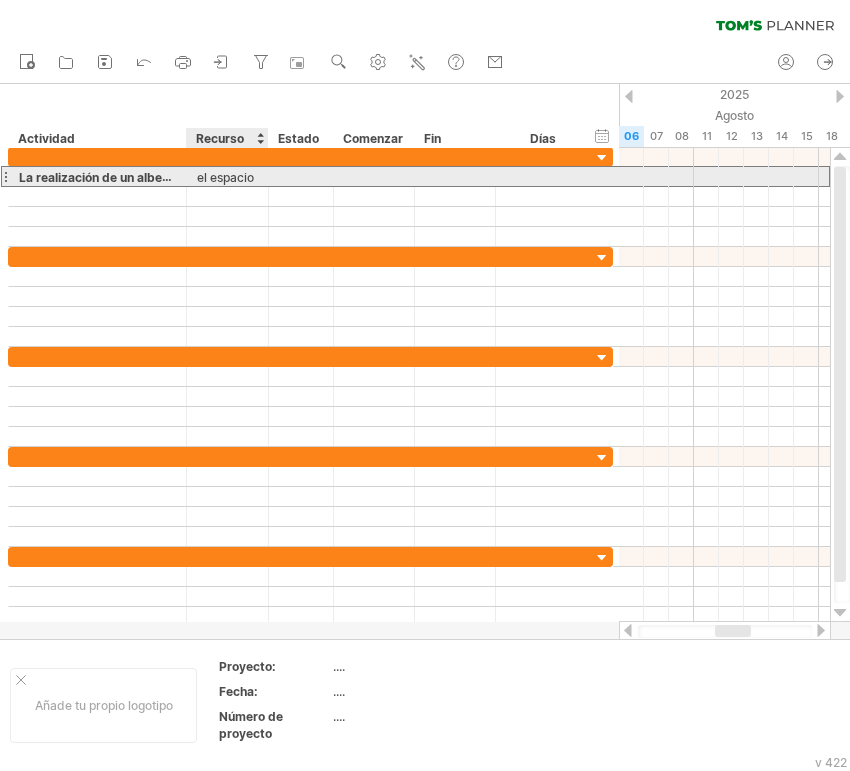 click on "el espacio" at bounding box center [225, 177] 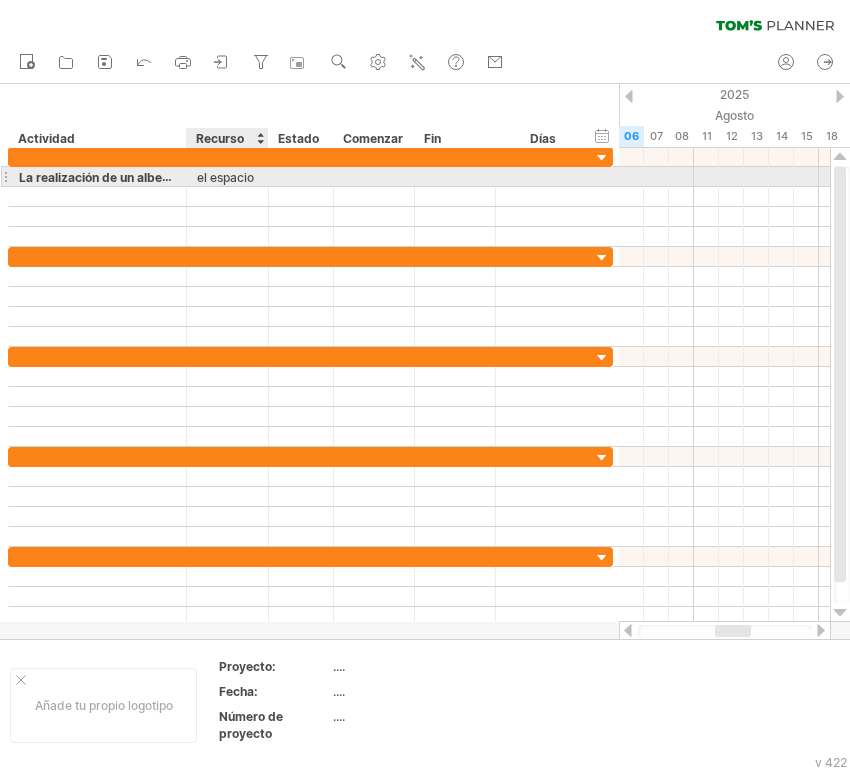 click on "el espacio" at bounding box center [225, 177] 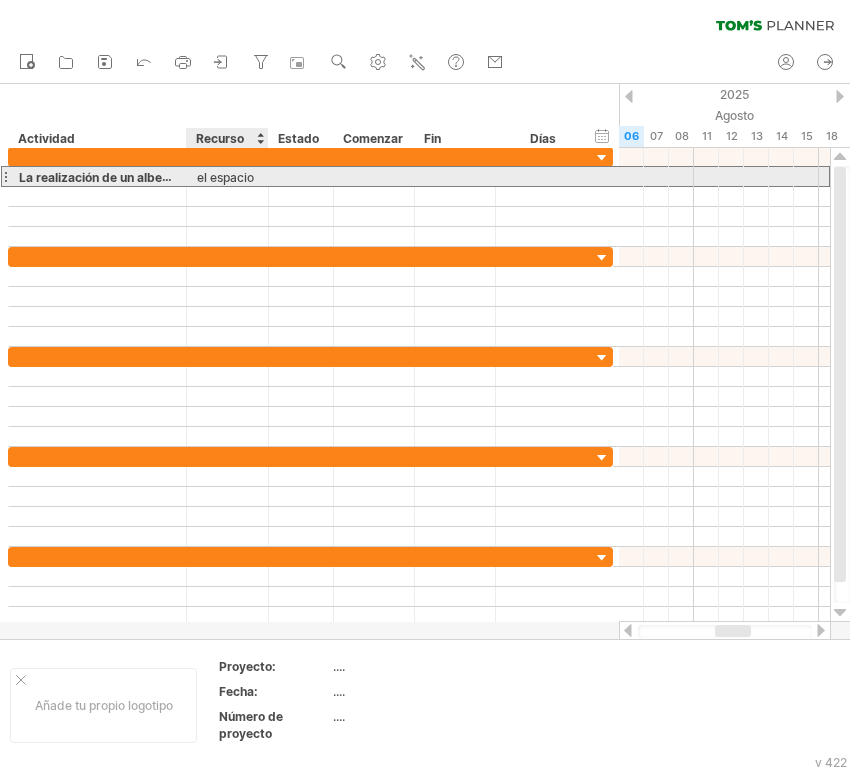 click on "el espacio" at bounding box center [225, 177] 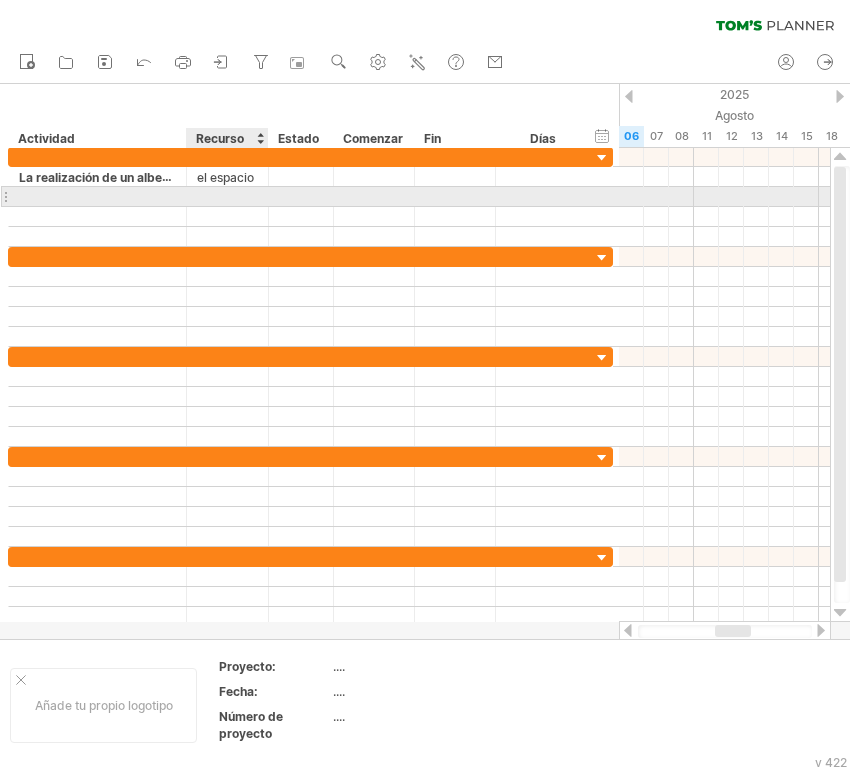 click on "**********" at bounding box center (310, 197) 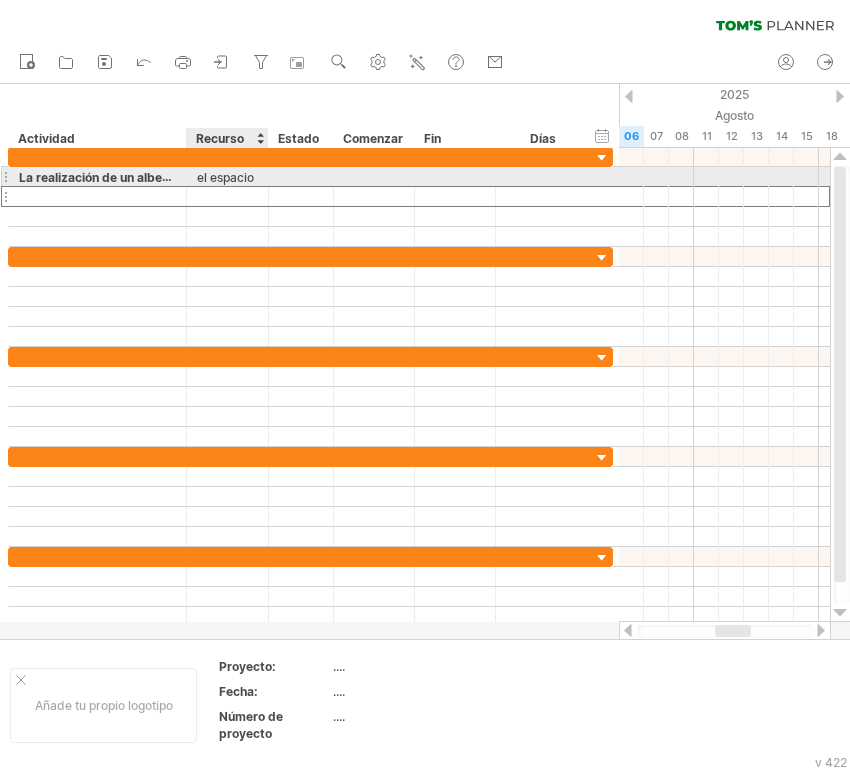 click on "el espacio" at bounding box center (225, 177) 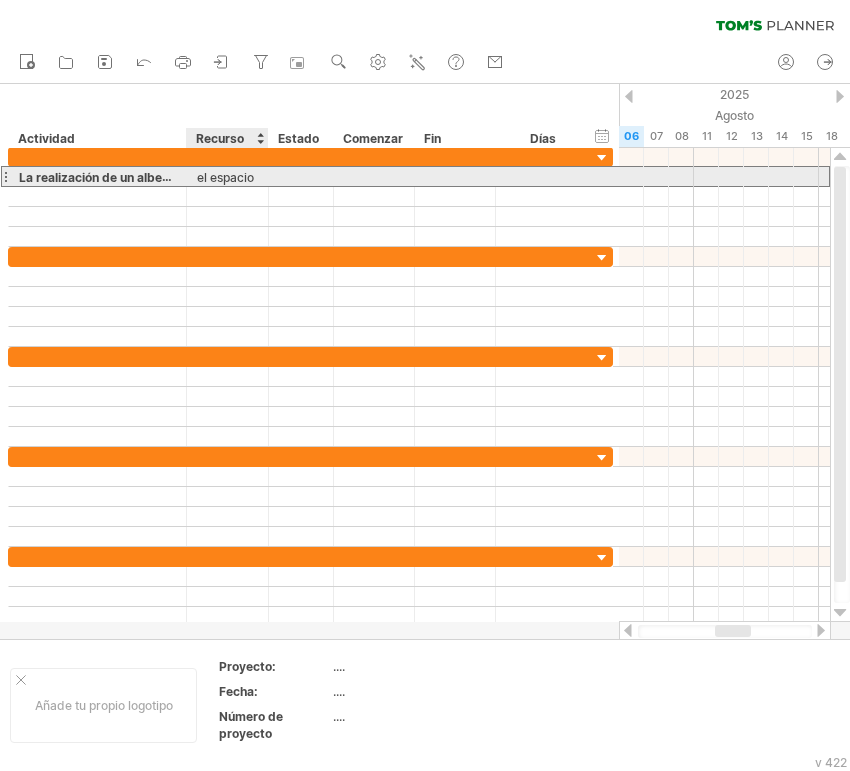 click on "el espacio" at bounding box center [225, 177] 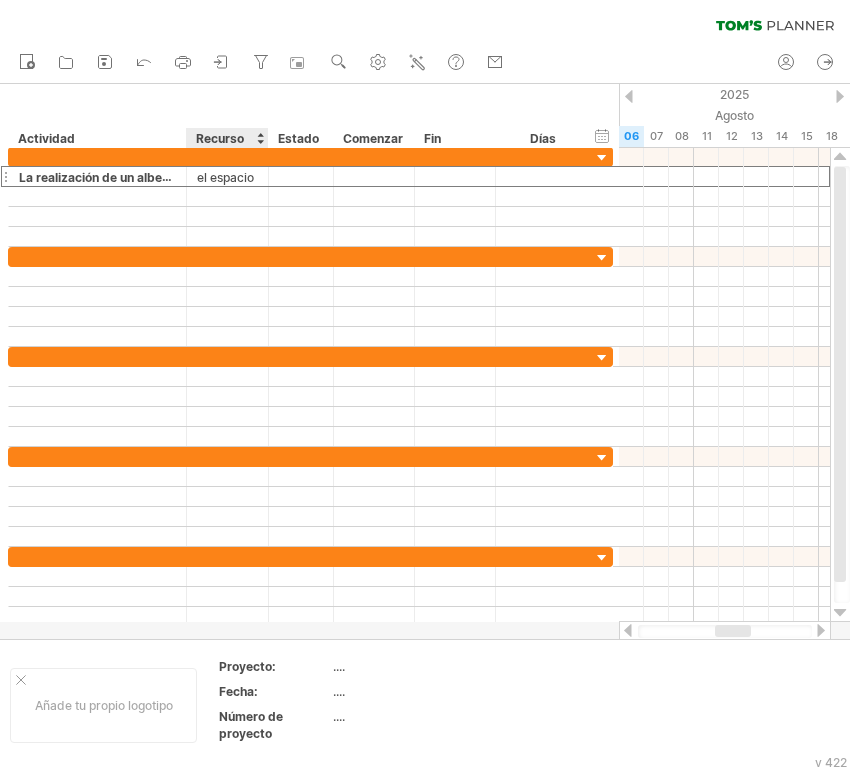 click on "Recurso" at bounding box center (220, 138) 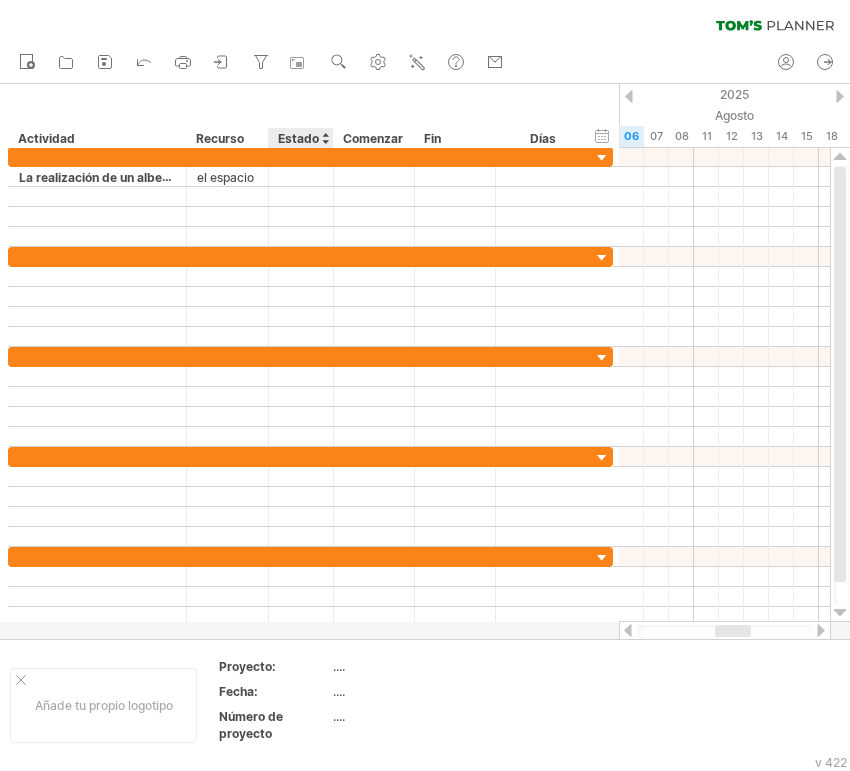 click on "Estado" at bounding box center (298, 138) 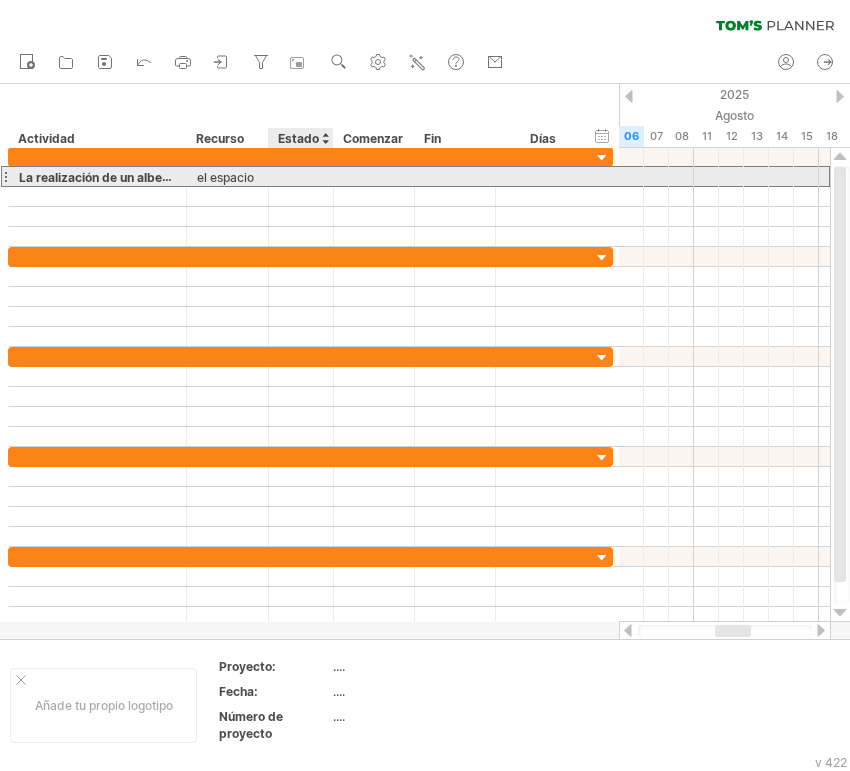 click at bounding box center (301, 176) 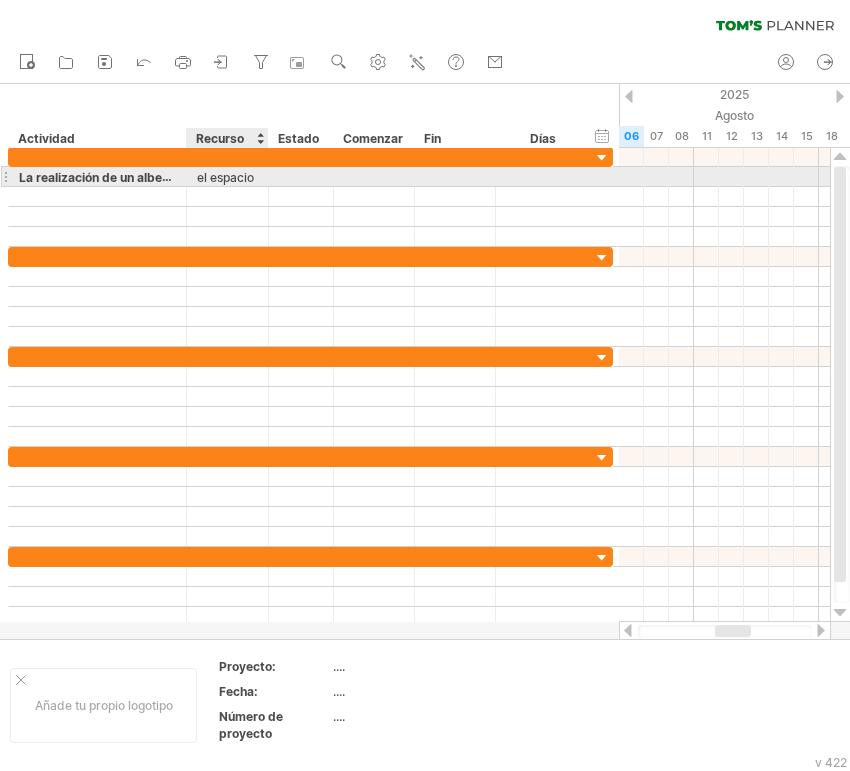 click on "el espacio" at bounding box center [225, 176] 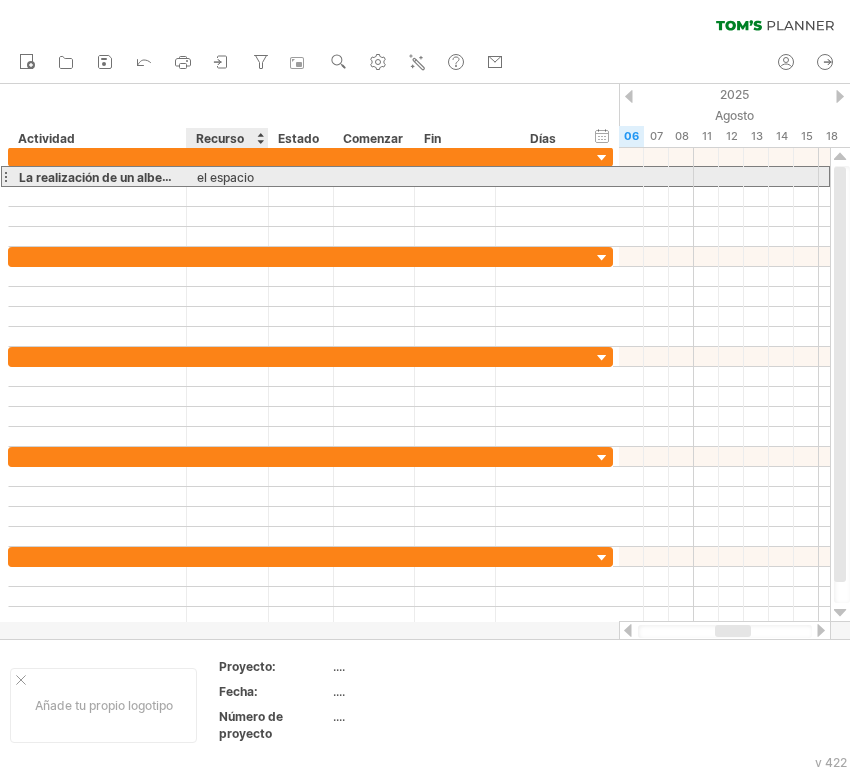 click on "el espacio" at bounding box center [225, 176] 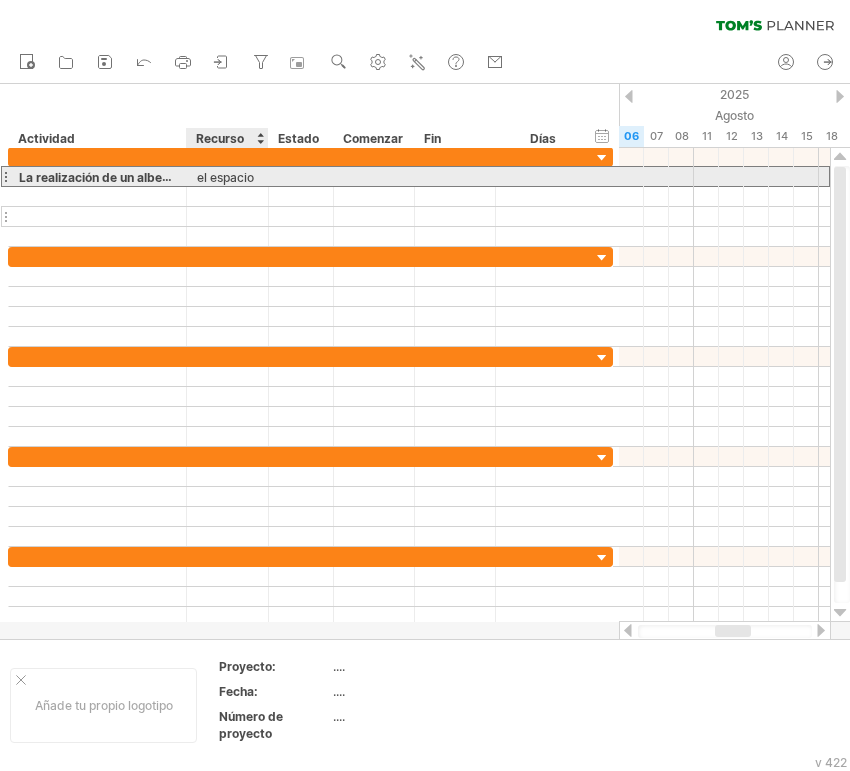 drag, startPoint x: 225, startPoint y: 185, endPoint x: 225, endPoint y: 214, distance: 29 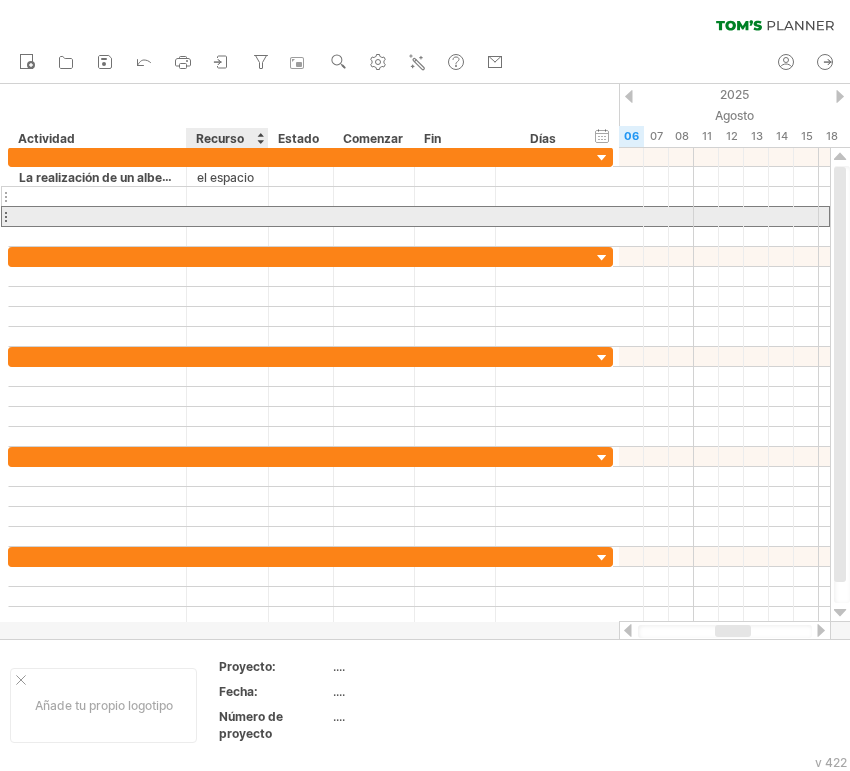 drag, startPoint x: 225, startPoint y: 214, endPoint x: 222, endPoint y: 195, distance: 19.235384 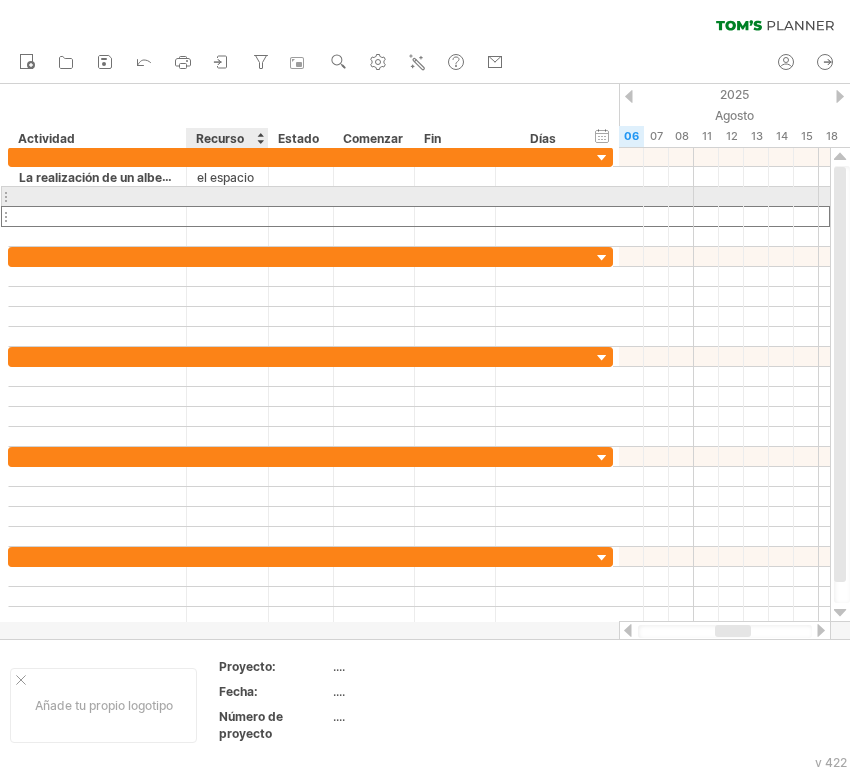 click at bounding box center (227, 196) 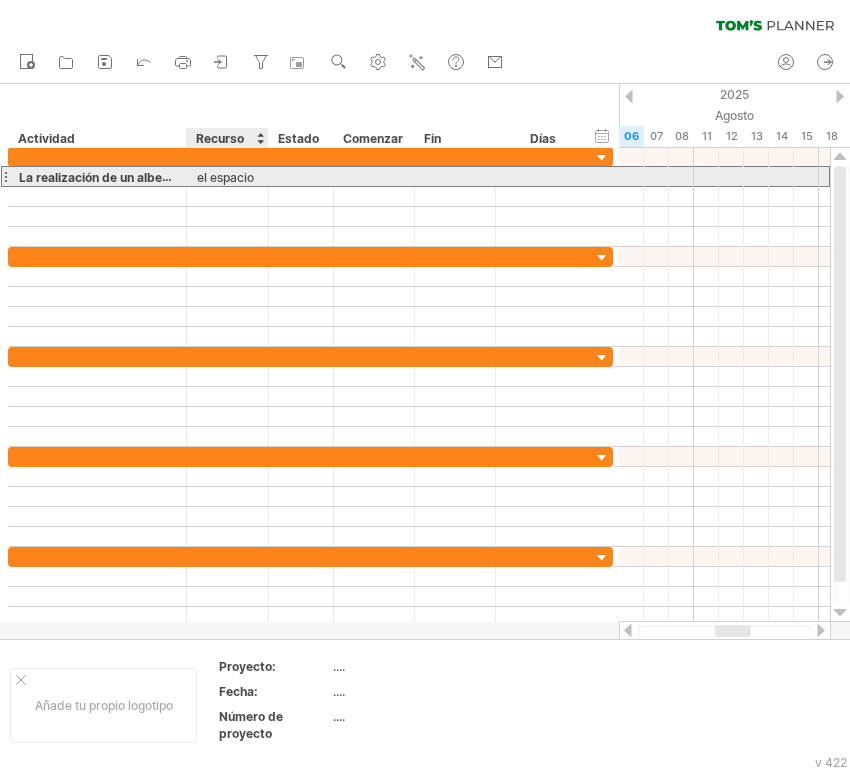click on "el espacio" at bounding box center (225, 177) 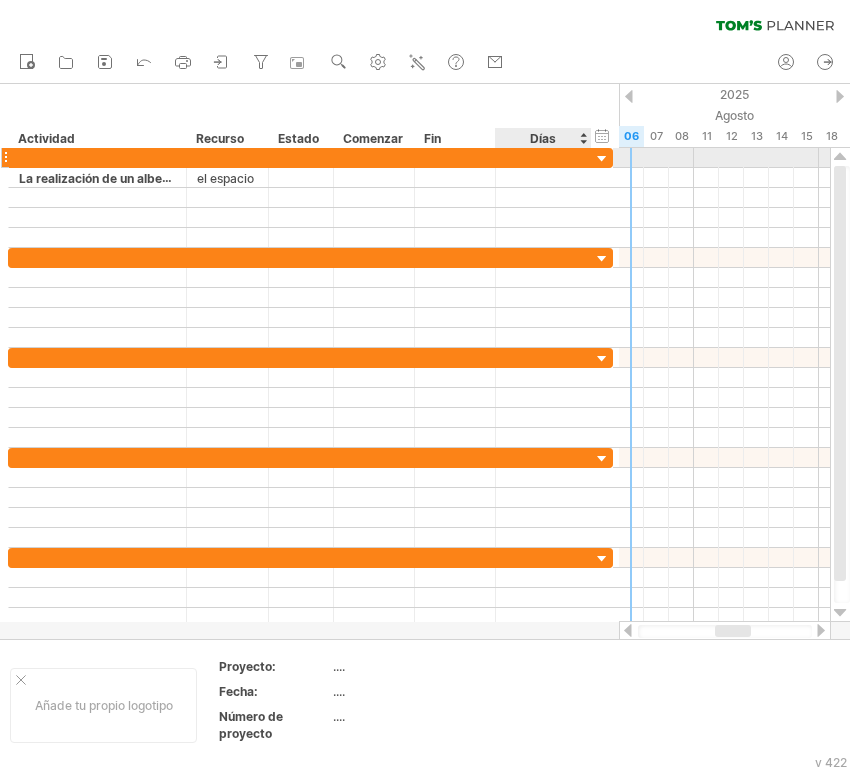 click at bounding box center [602, 159] 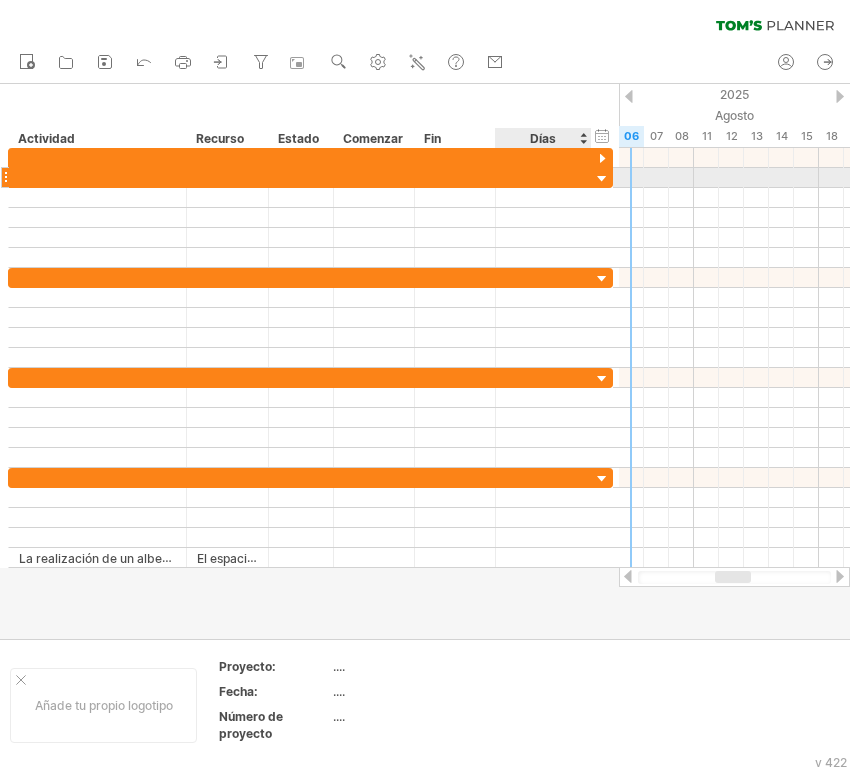 click at bounding box center [602, 179] 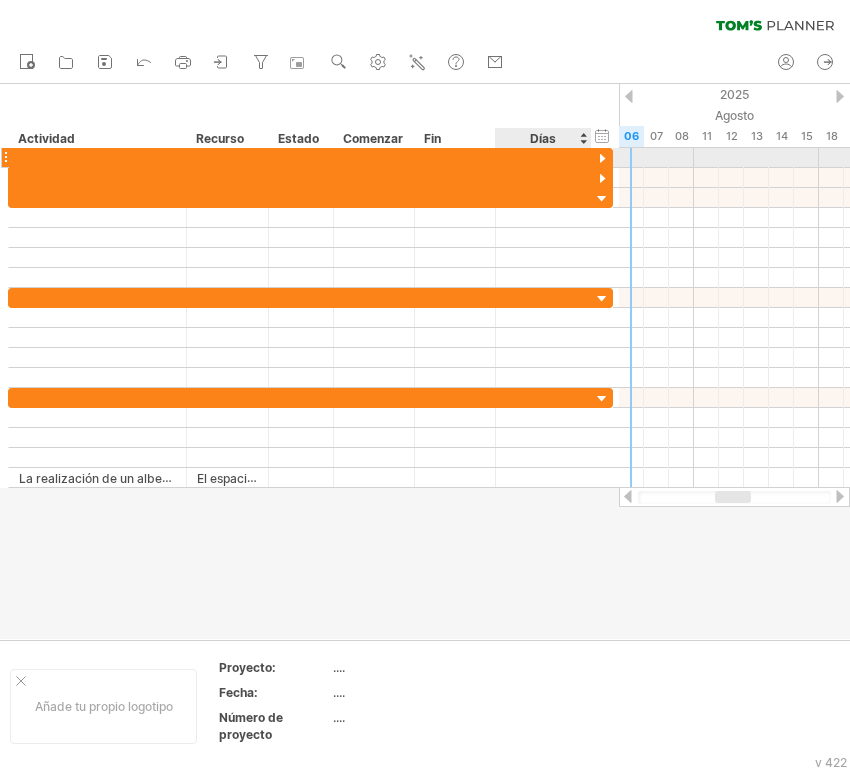 click at bounding box center (602, 159) 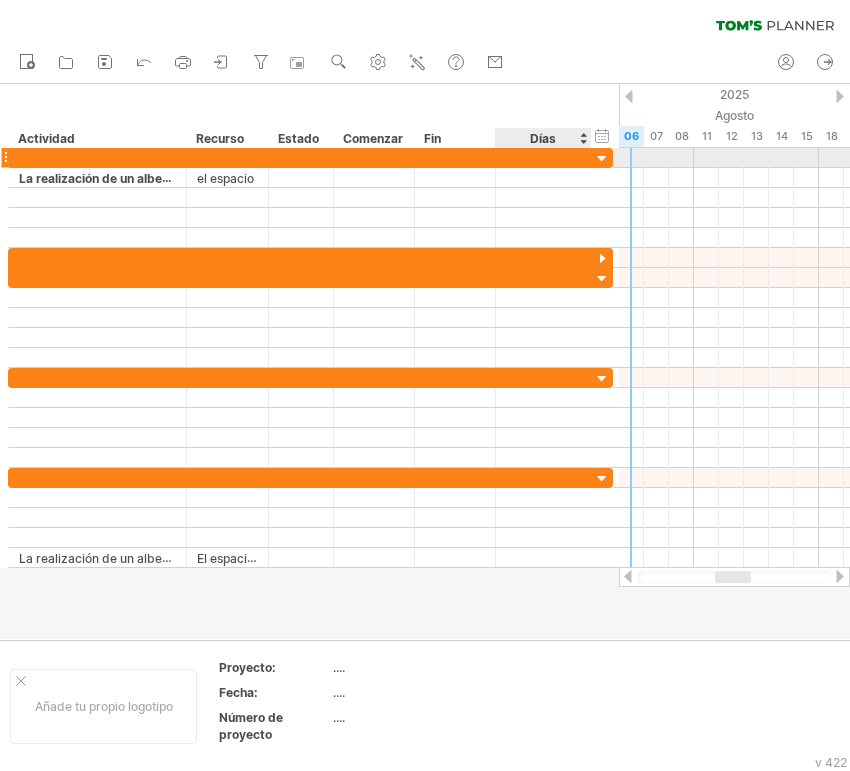 click at bounding box center (602, 159) 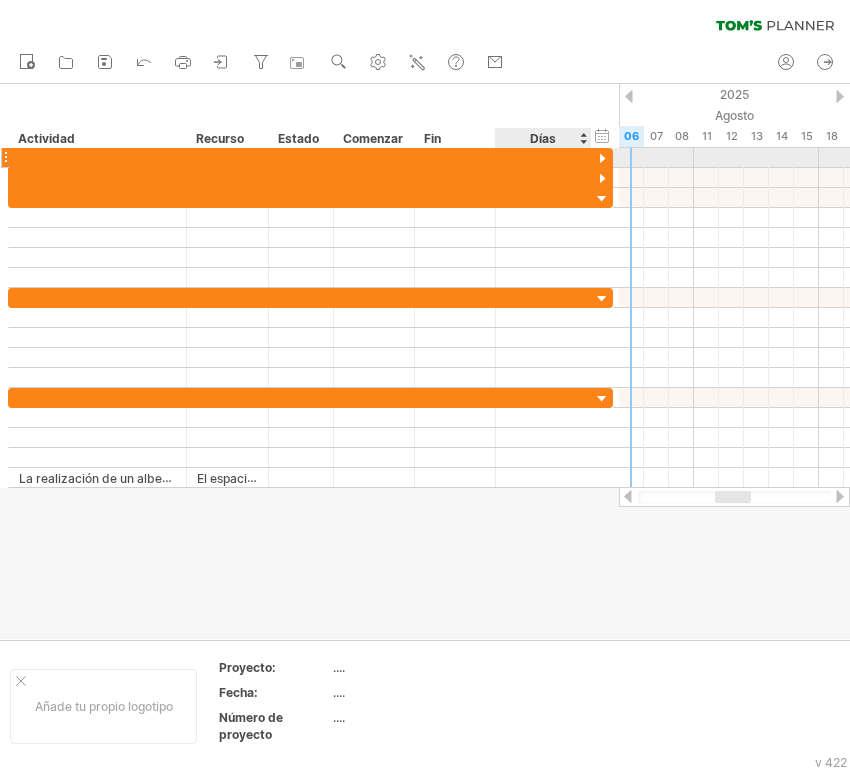click at bounding box center (602, 159) 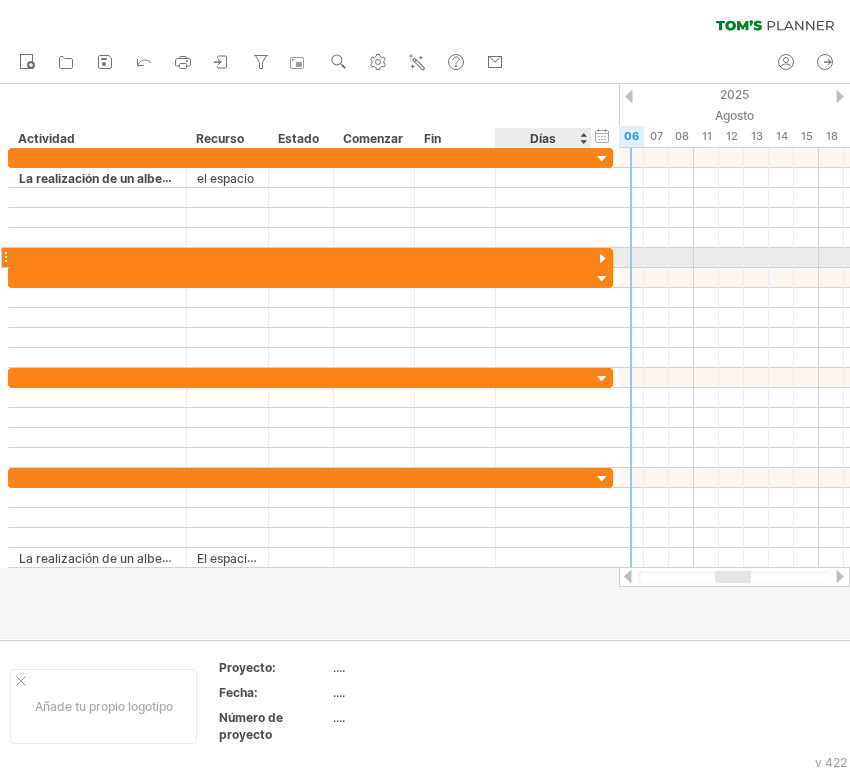 click at bounding box center (602, 259) 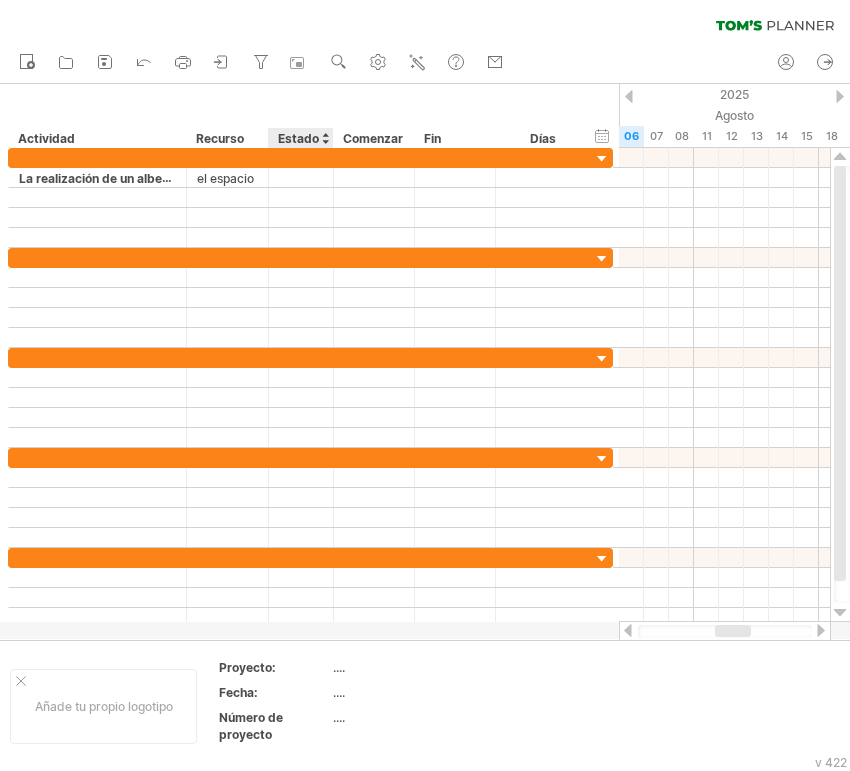 click on "Estado" at bounding box center [298, 138] 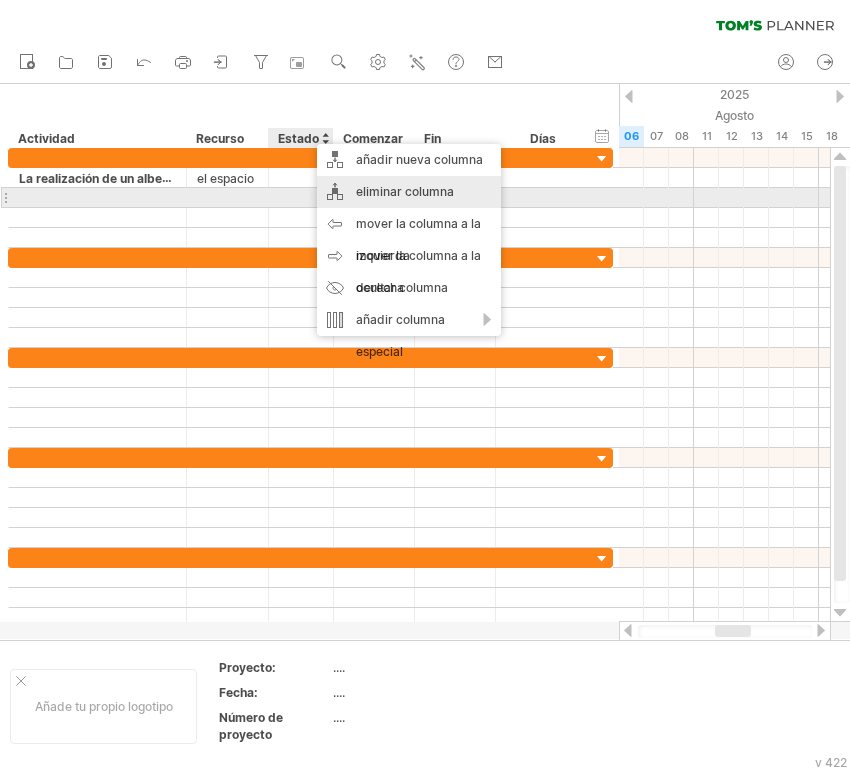 click on "eliminar columna" at bounding box center (405, 191) 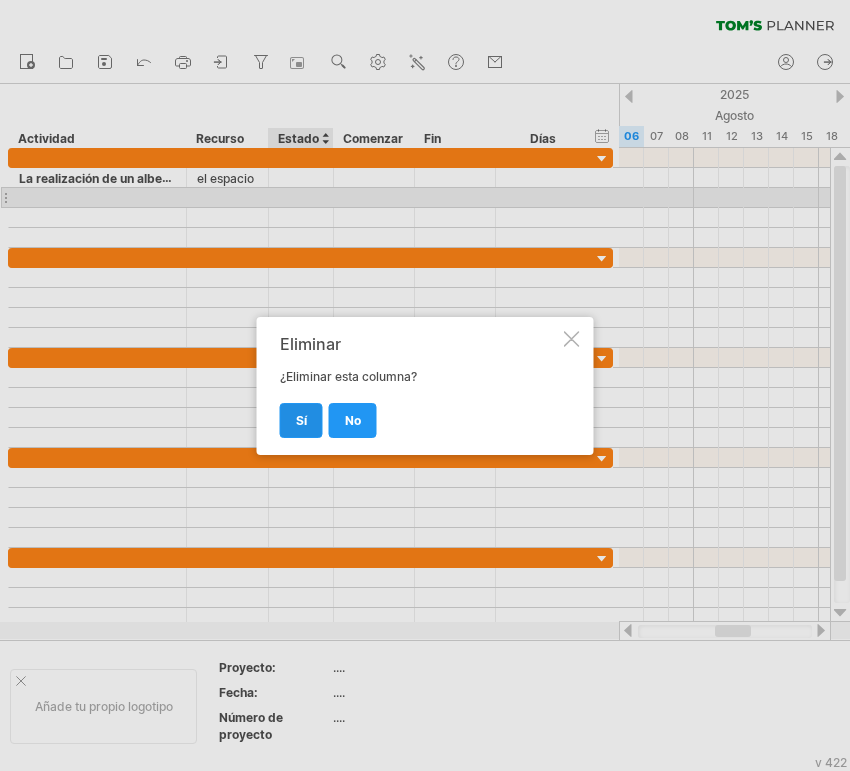 click on "Sí" at bounding box center [301, 420] 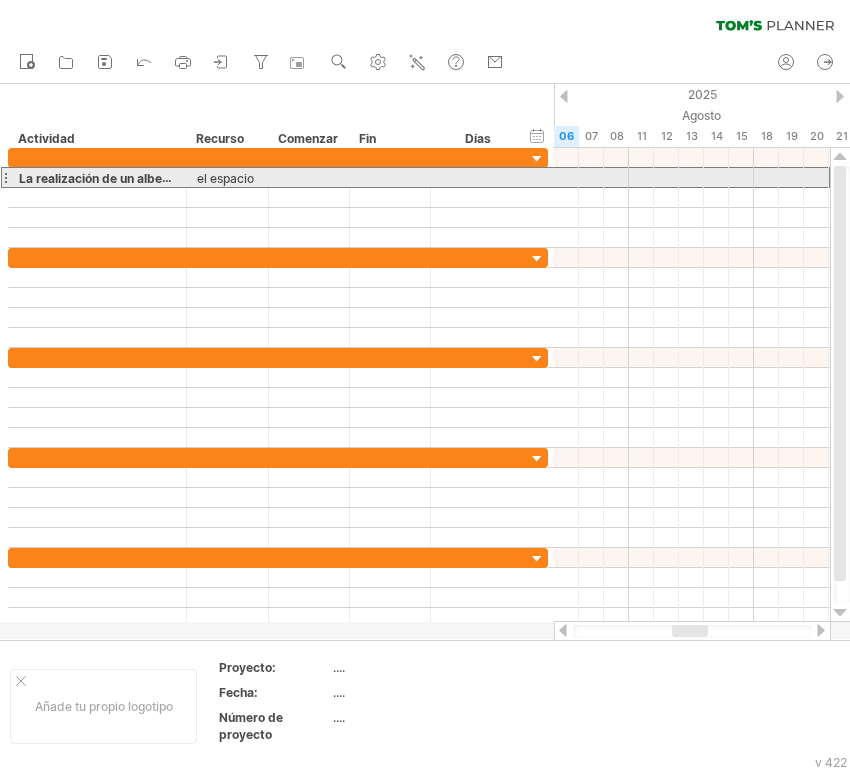click at bounding box center [309, 177] 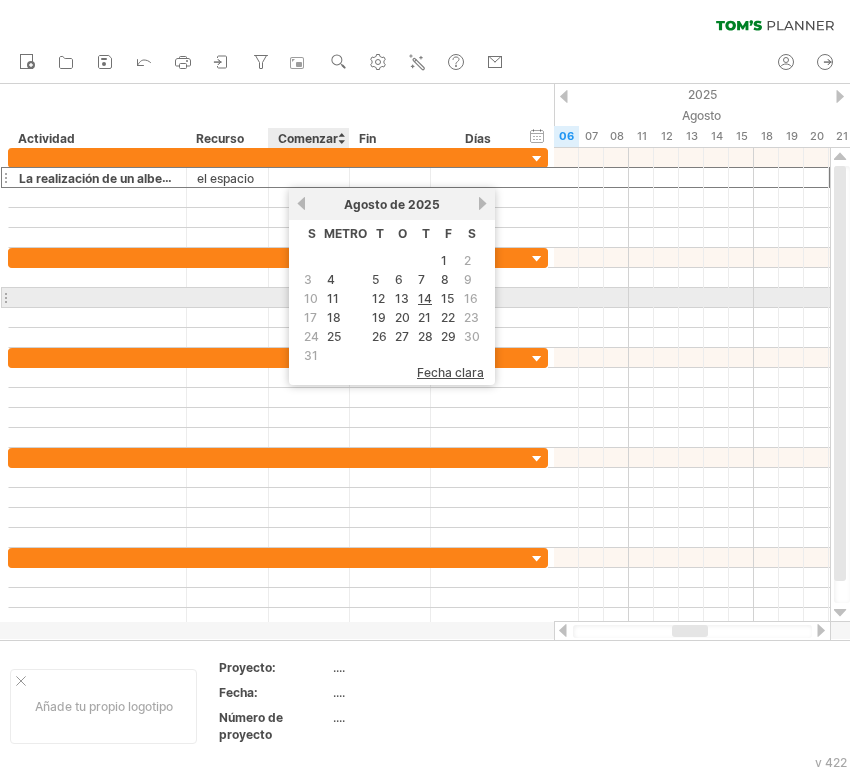 click on "10" at bounding box center (311, 298) 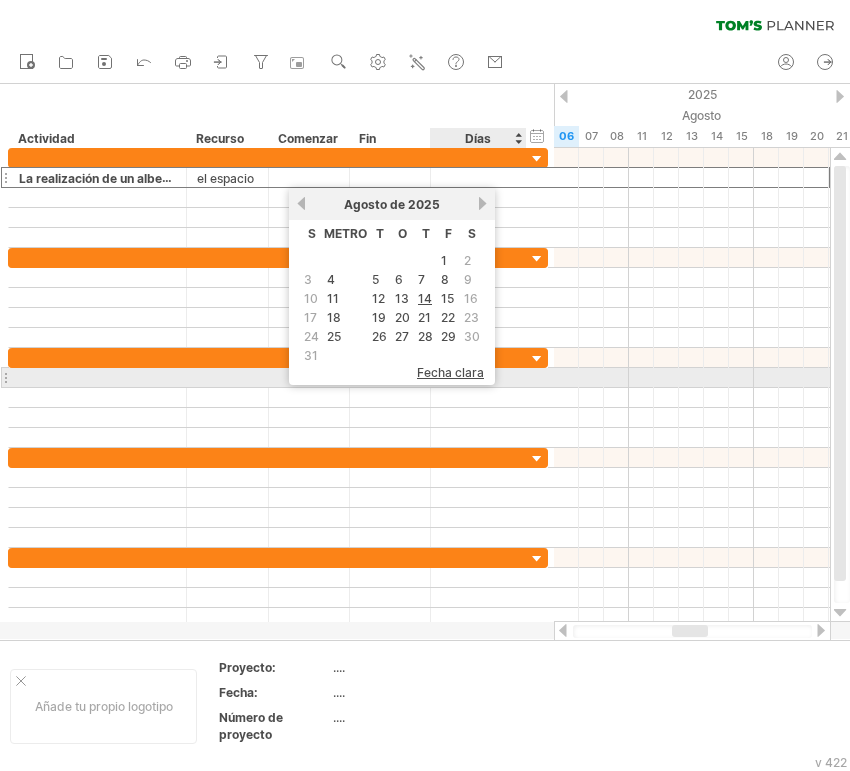 click on "fecha clara" at bounding box center (450, 372) 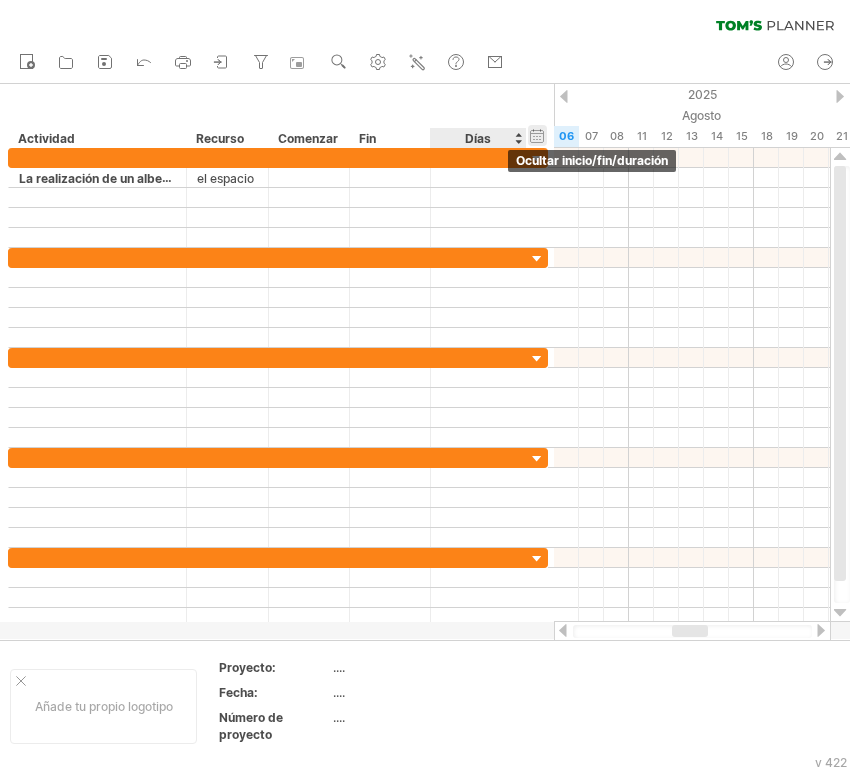 click on "ocultar inicio/fin/duración mostrar inicio/fin/duración" at bounding box center [537, 135] 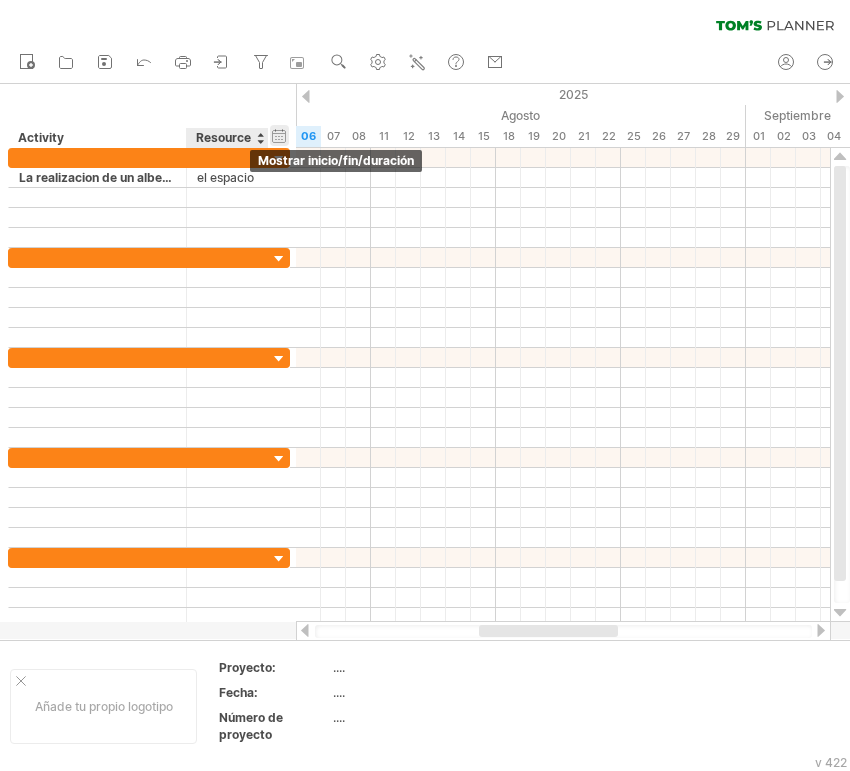 click on "ocultar inicio/fin/duración mostrar inicio/fin/duración" at bounding box center (279, 135) 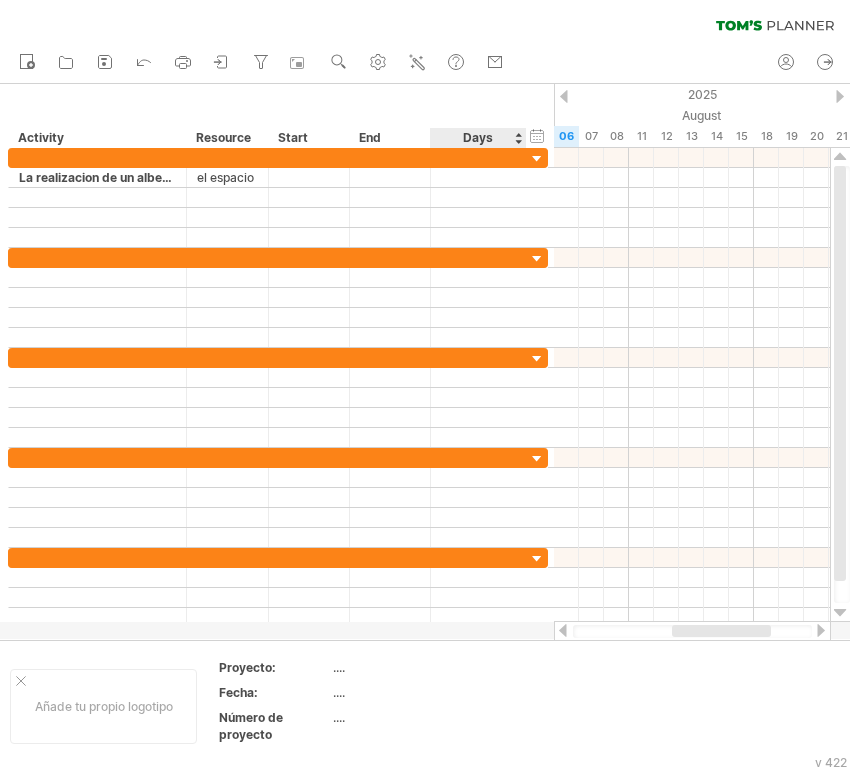 click on "Days" at bounding box center [477, 138] 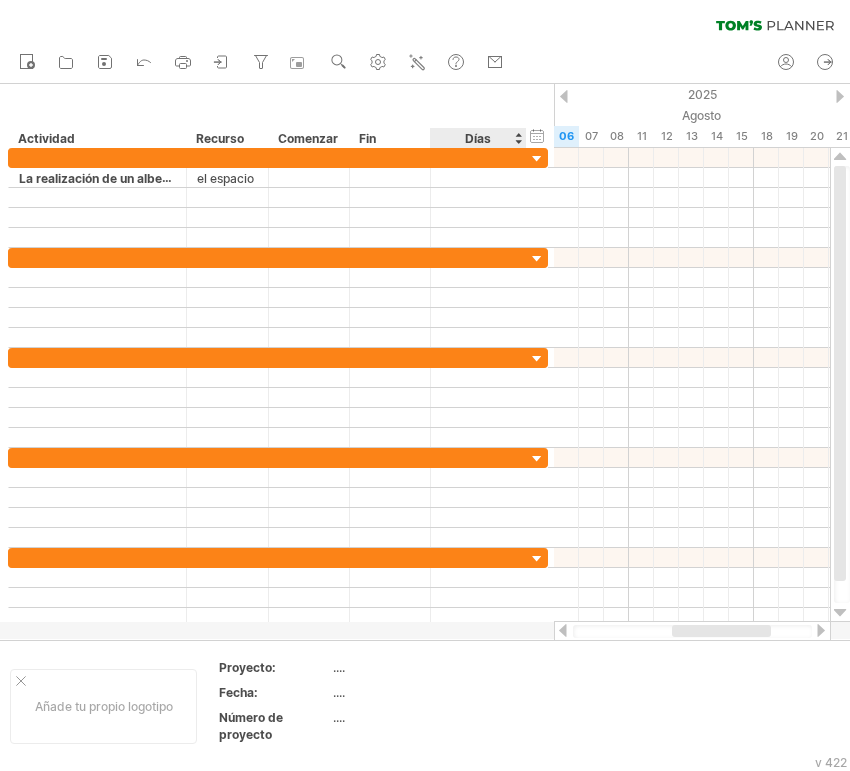 click on "Días" at bounding box center [477, 138] 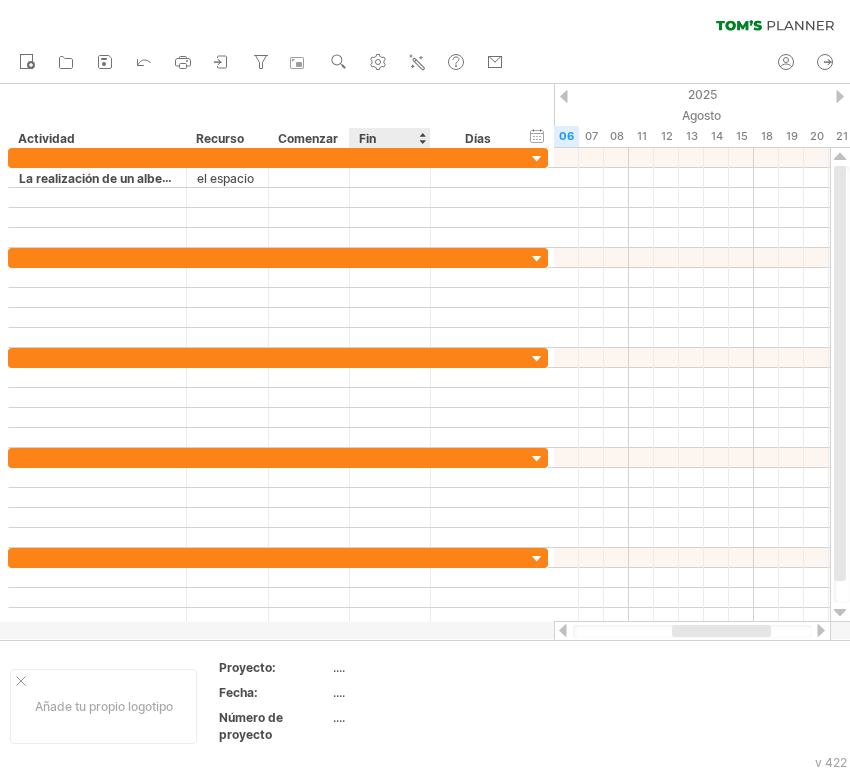 click on "Fin" at bounding box center (389, 138) 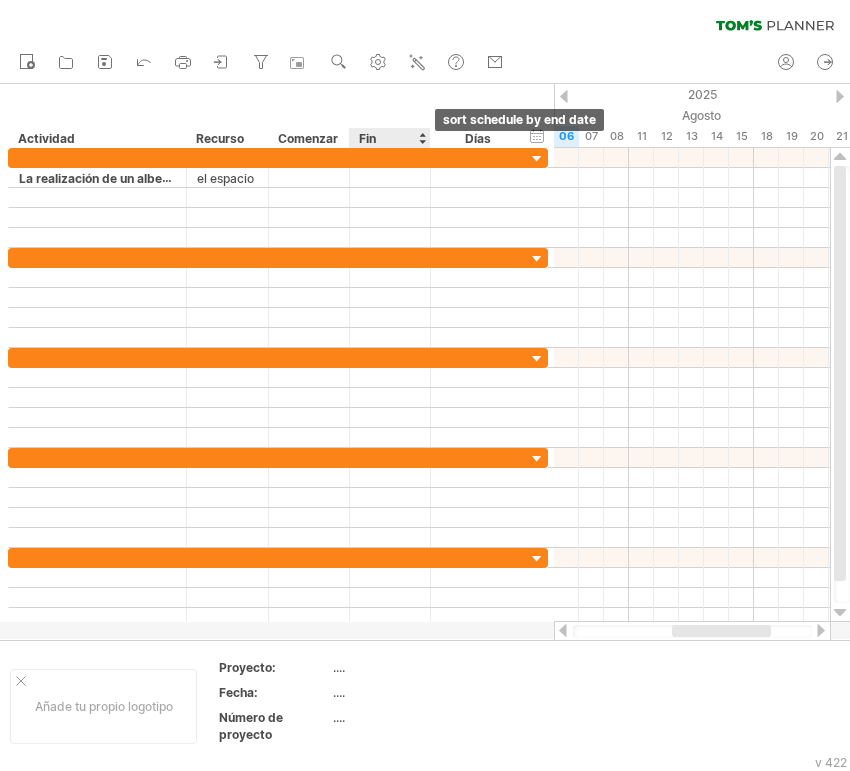 click at bounding box center (422, 138) 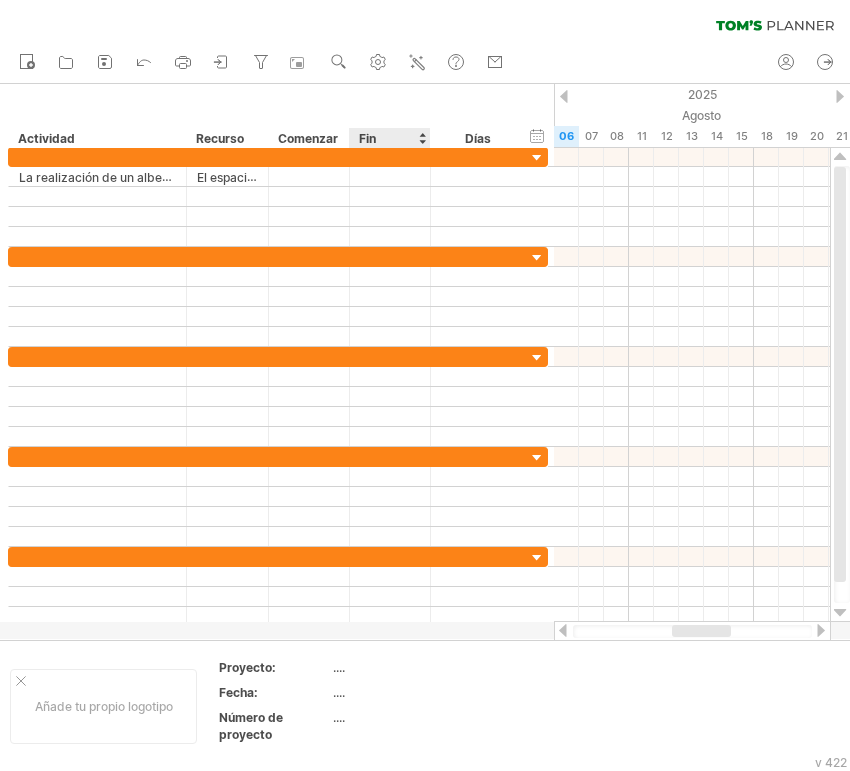 click at bounding box center (422, 138) 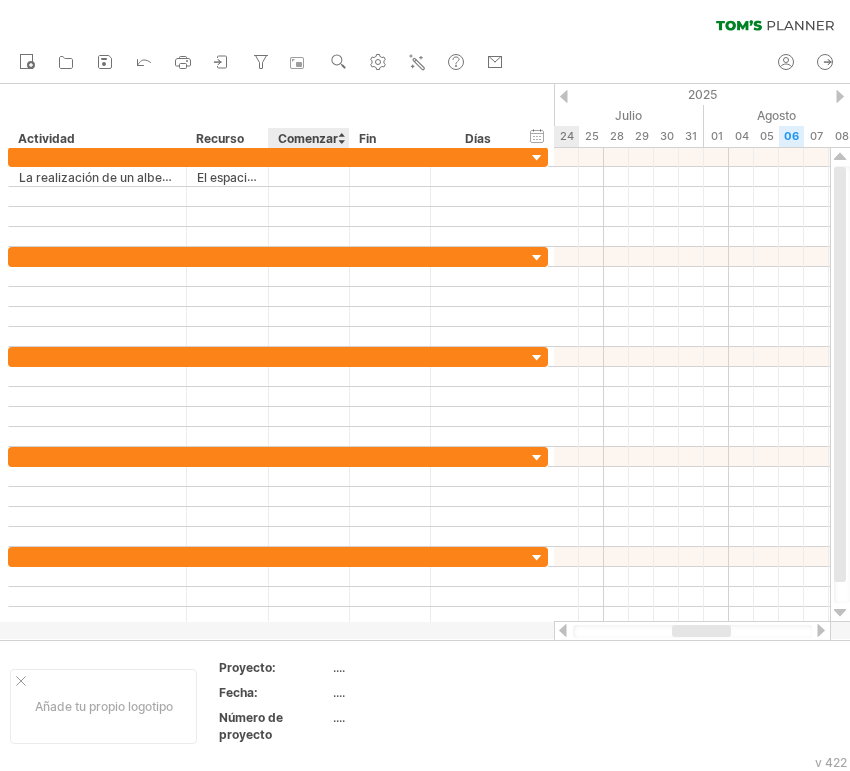 click on "Comenzar" at bounding box center [308, 138] 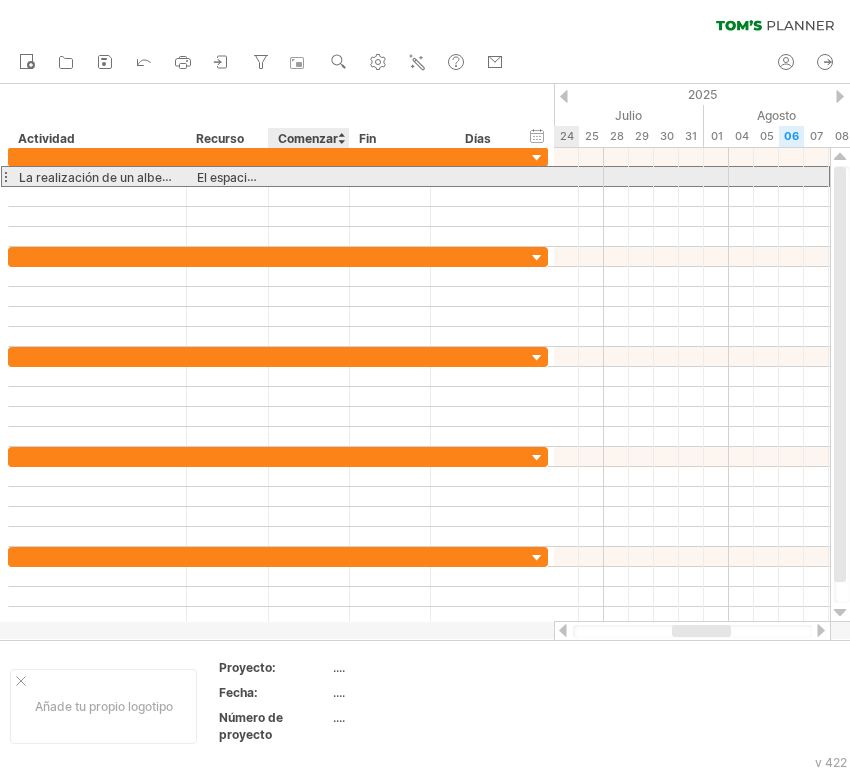 click at bounding box center (309, 176) 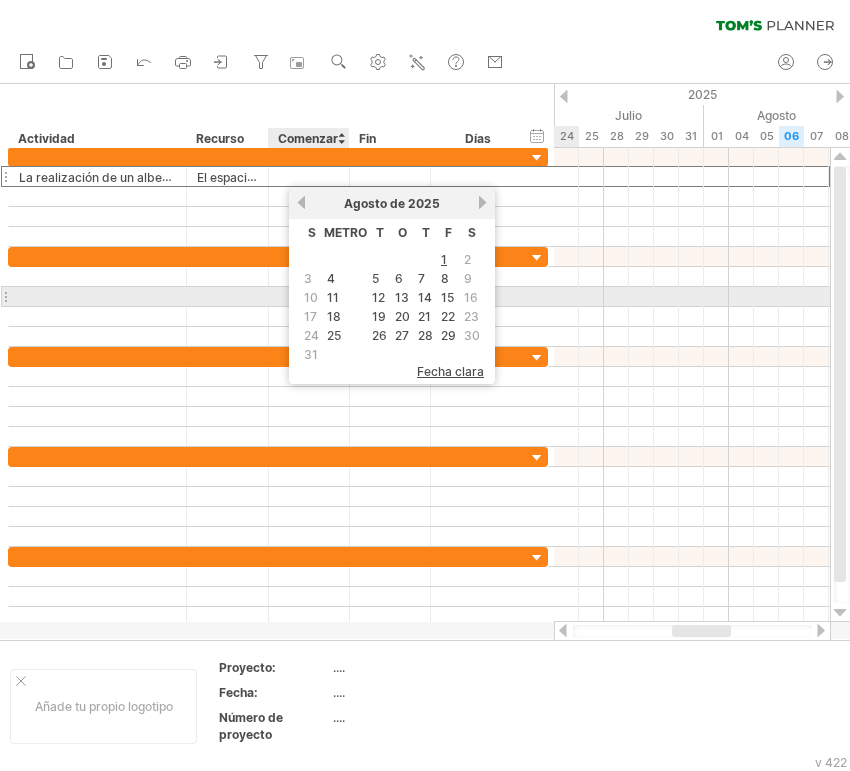 click on "10" at bounding box center [311, 297] 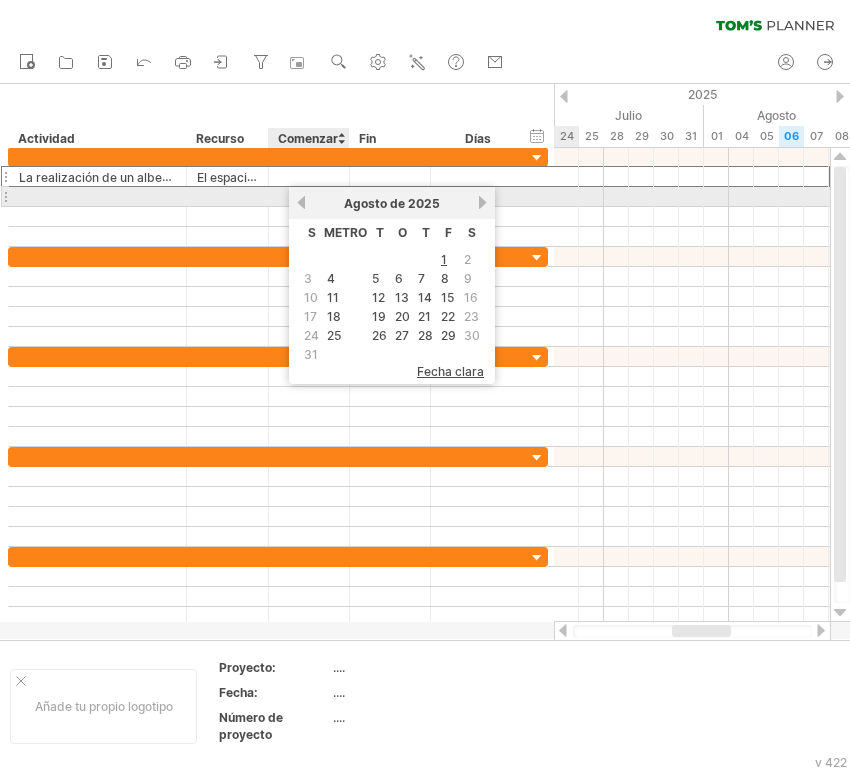 click on "anterior" at bounding box center (301, 202) 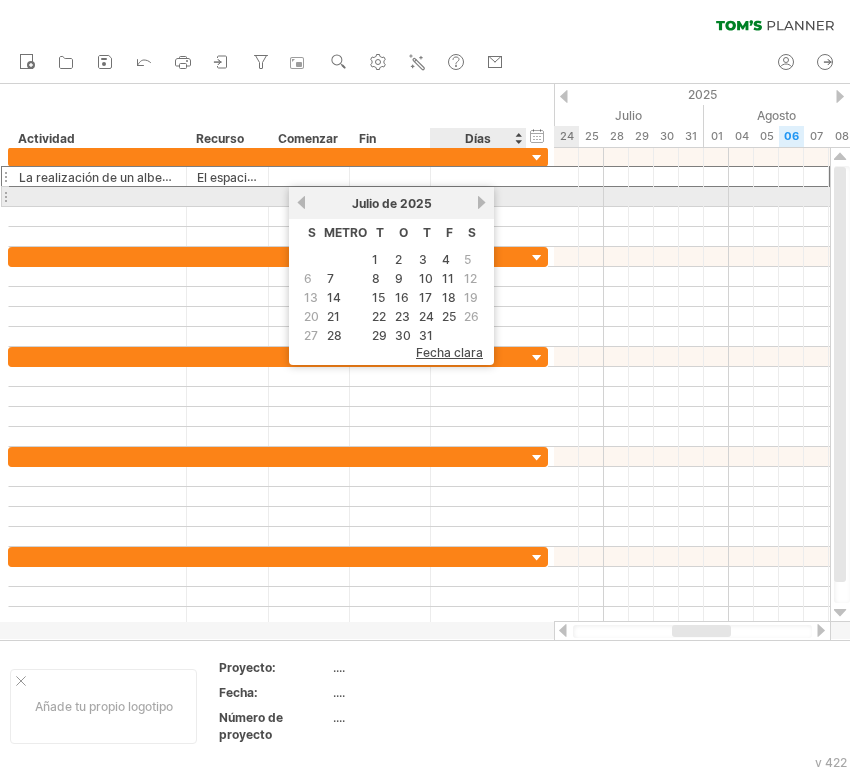 click on "próximo" at bounding box center (481, 202) 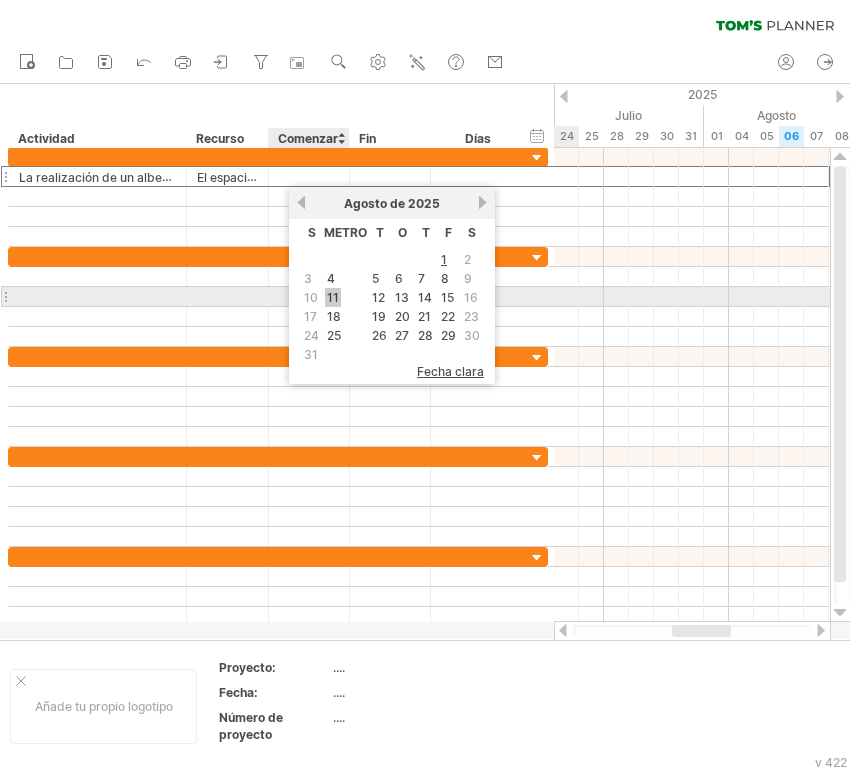 click on "11" at bounding box center (333, 297) 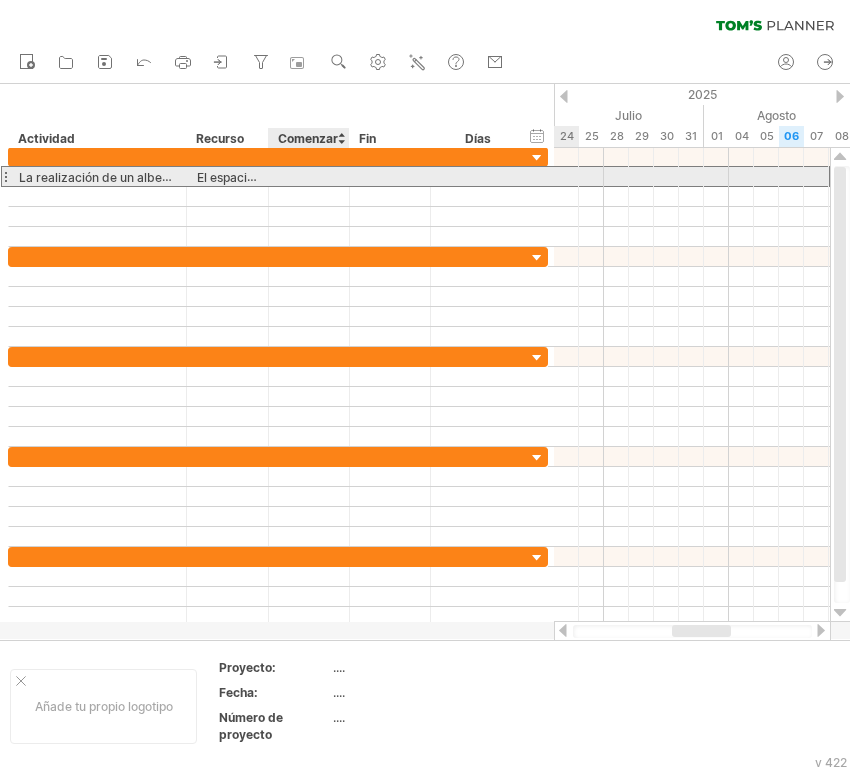 click at bounding box center (309, 176) 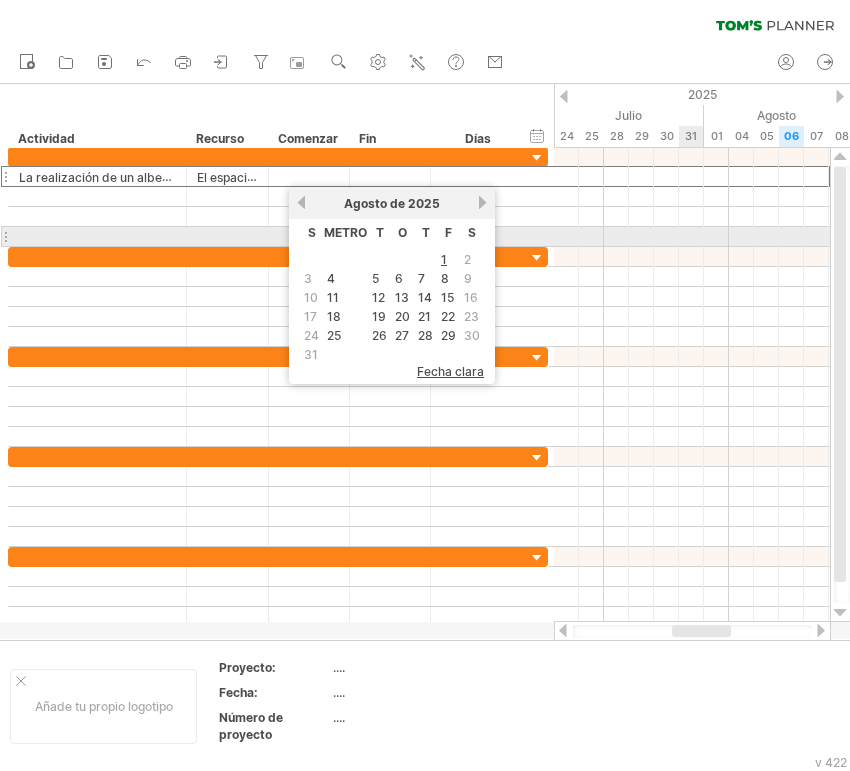 click at bounding box center (692, 257) 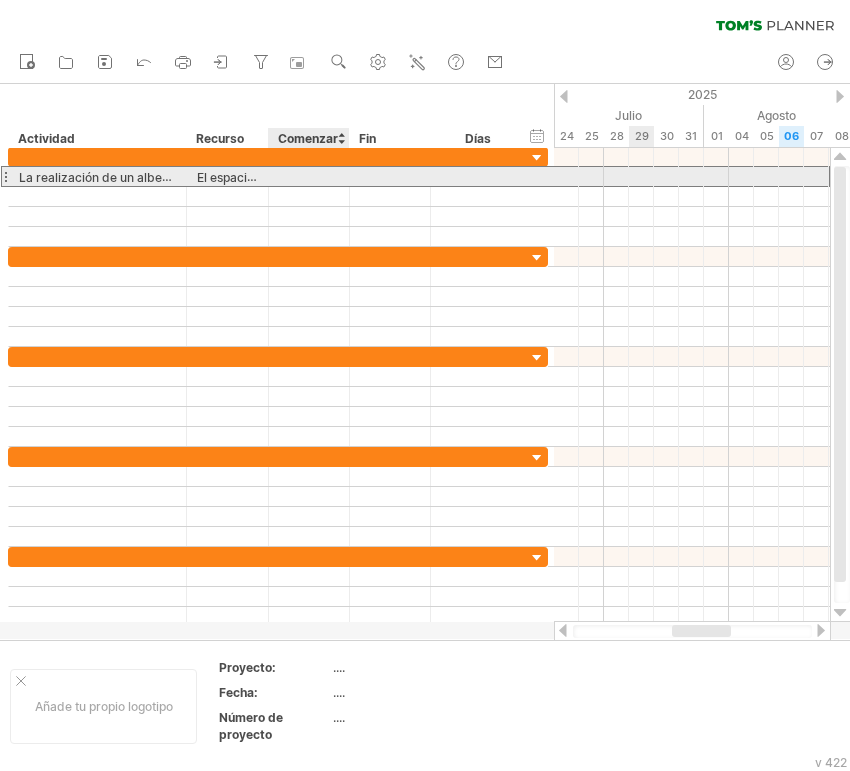 click at bounding box center [309, 176] 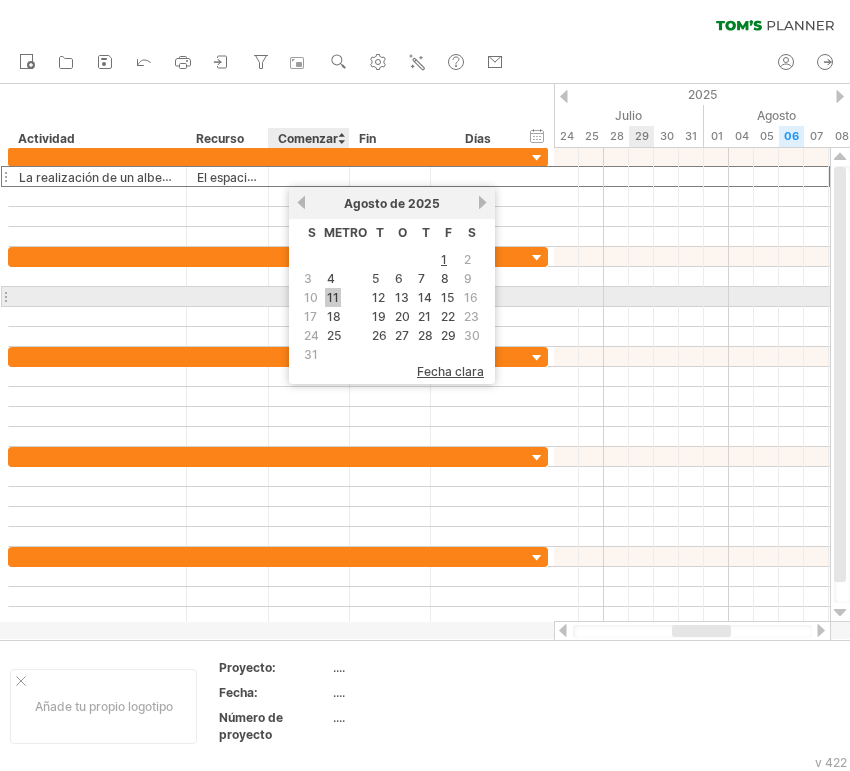 click on "11" at bounding box center (333, 297) 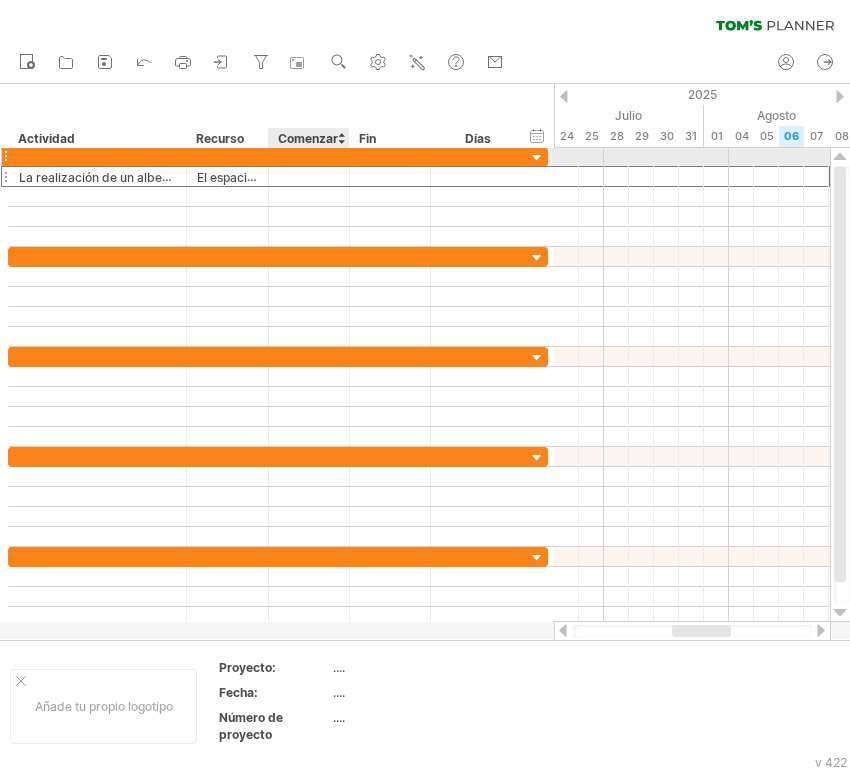 click at bounding box center [309, 156] 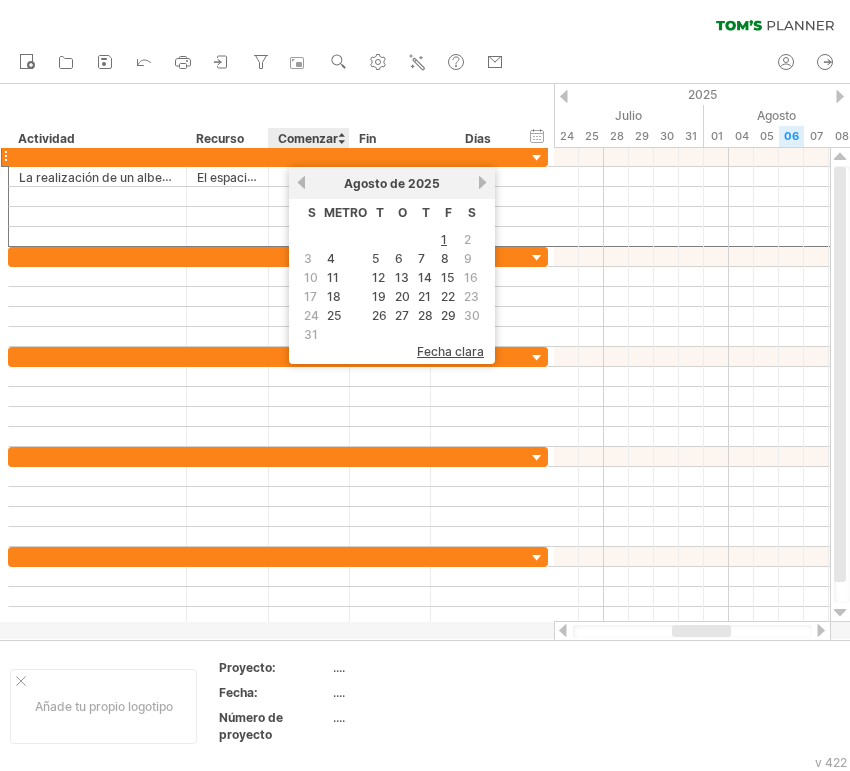 click on "Comenzar" at bounding box center (308, 138) 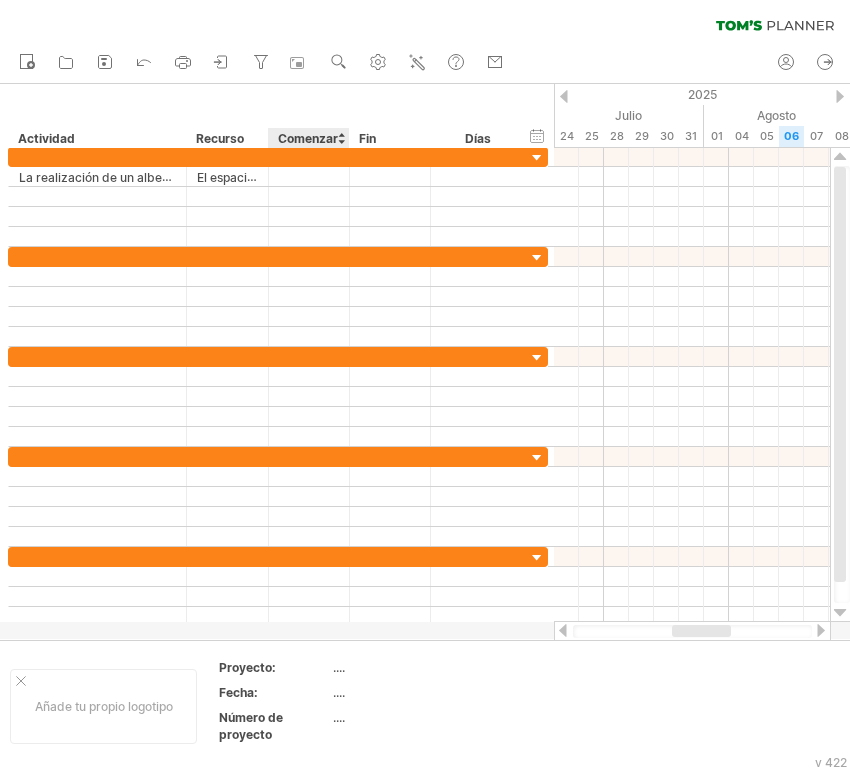 click on "Comenzar" at bounding box center [308, 138] 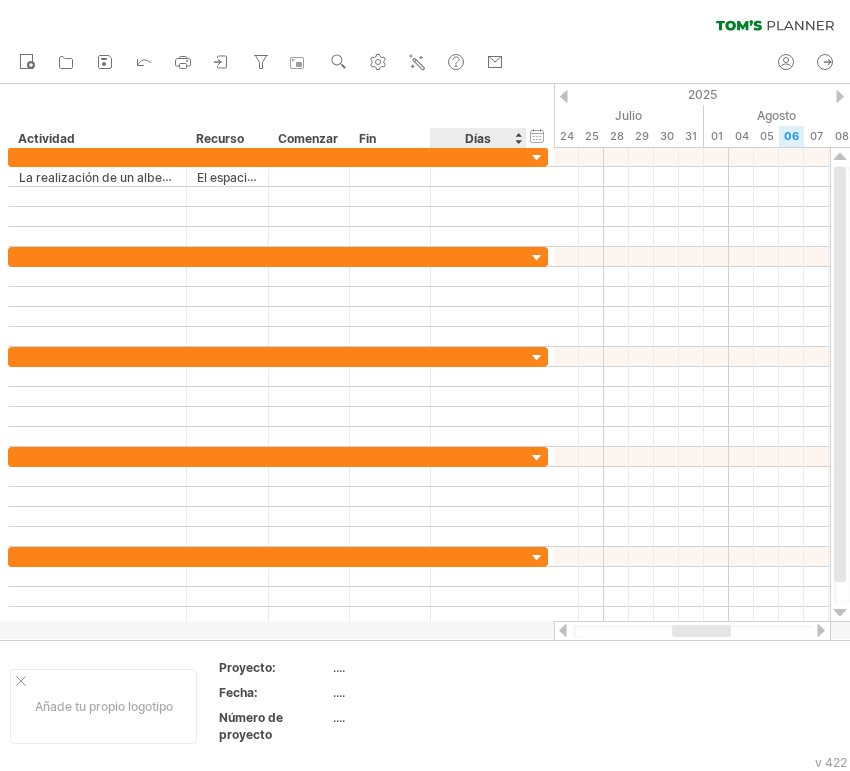 click on "Días" at bounding box center (477, 138) 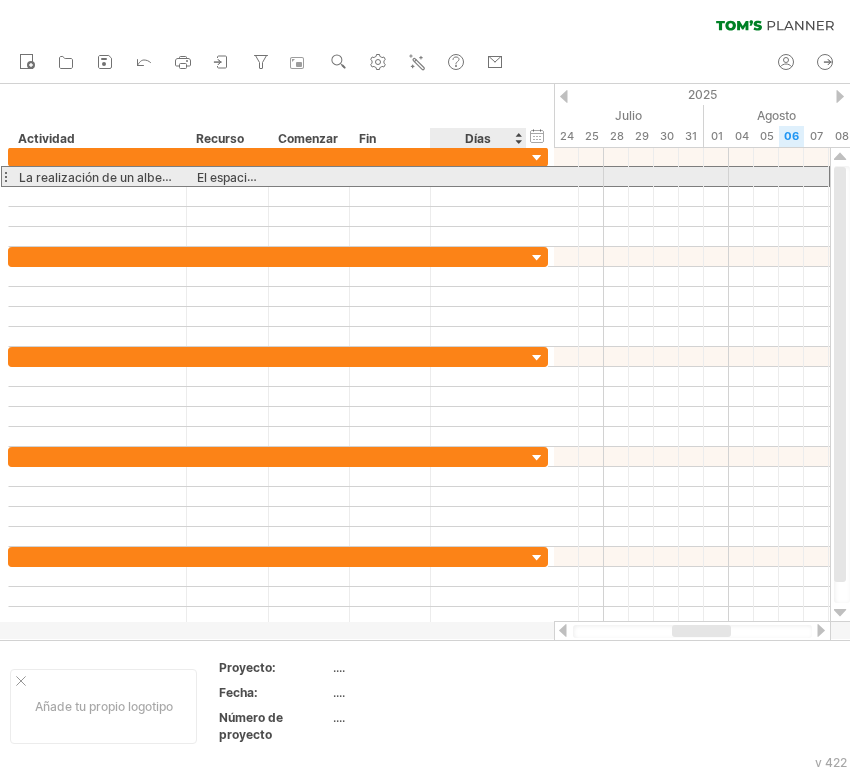click at bounding box center (478, 176) 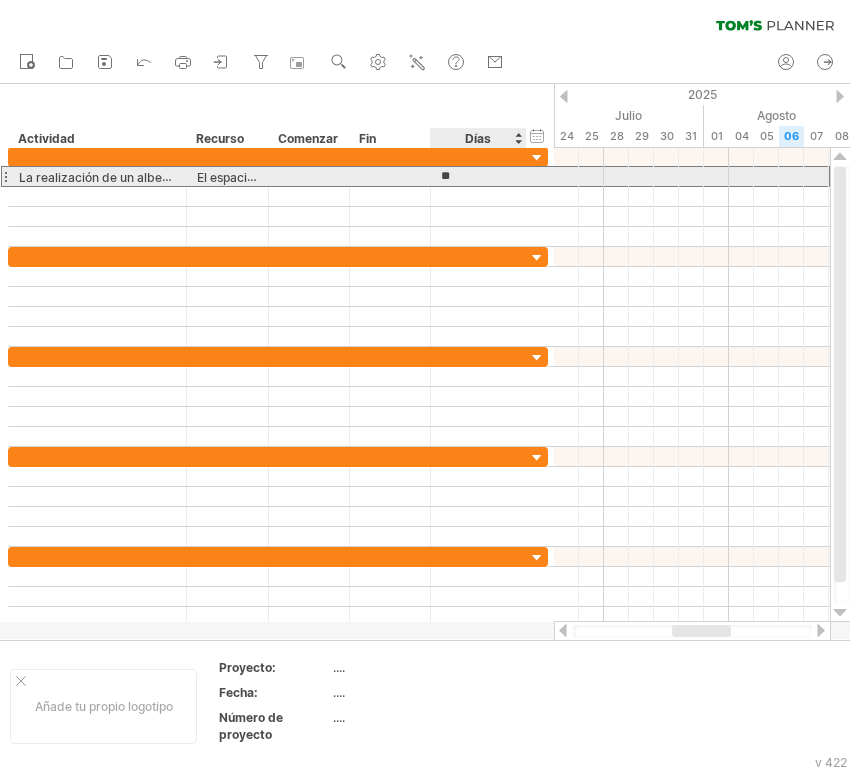 type on "**" 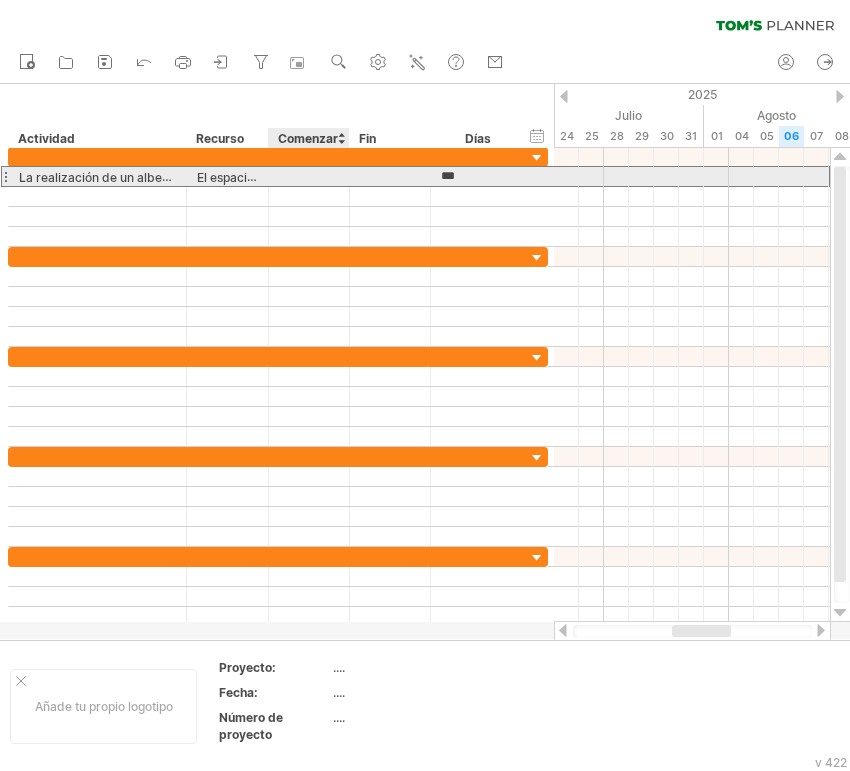 click at bounding box center [309, 176] 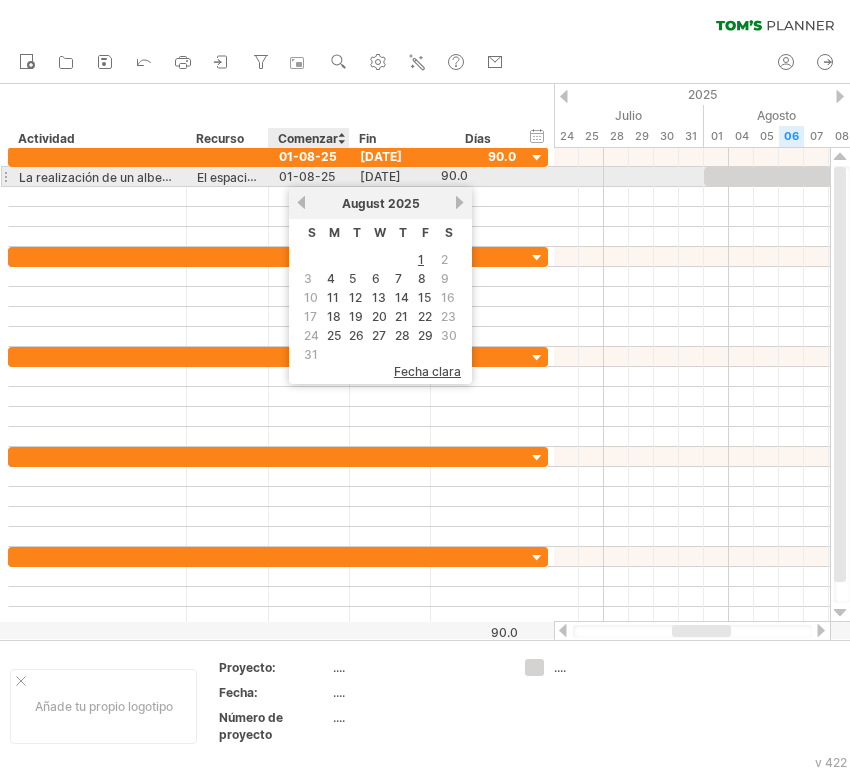 scroll, scrollTop: 0, scrollLeft: 0, axis: both 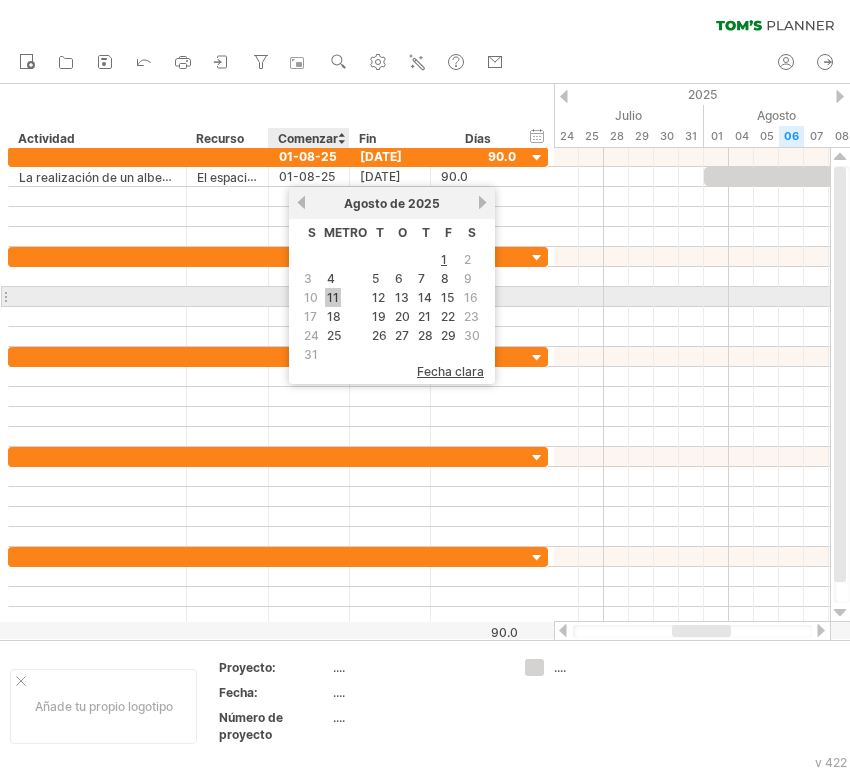 click on "11" at bounding box center [333, 297] 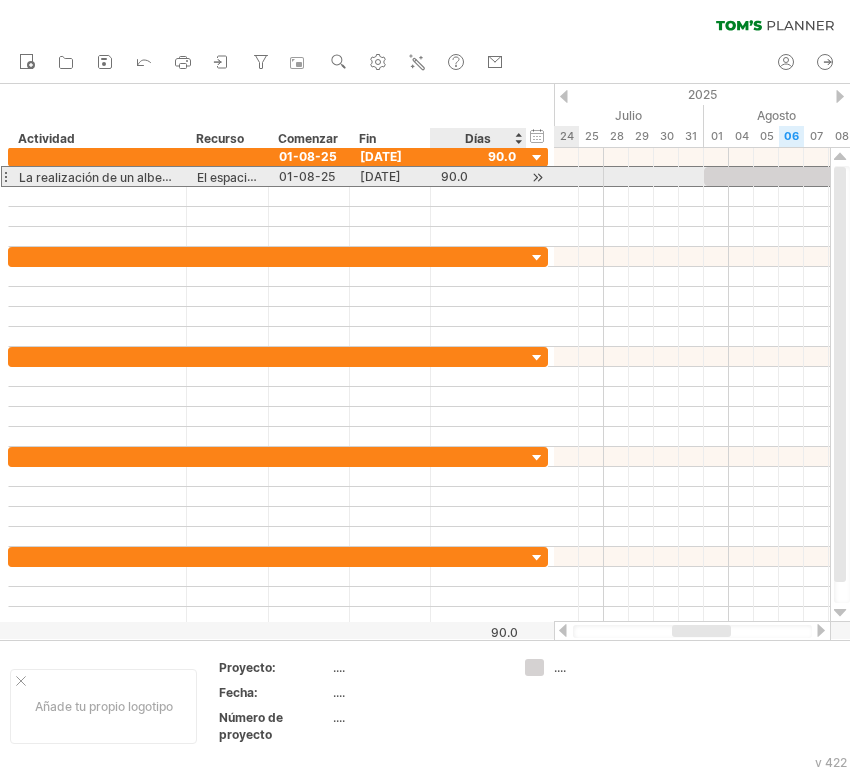 click on "90.0" at bounding box center (454, 176) 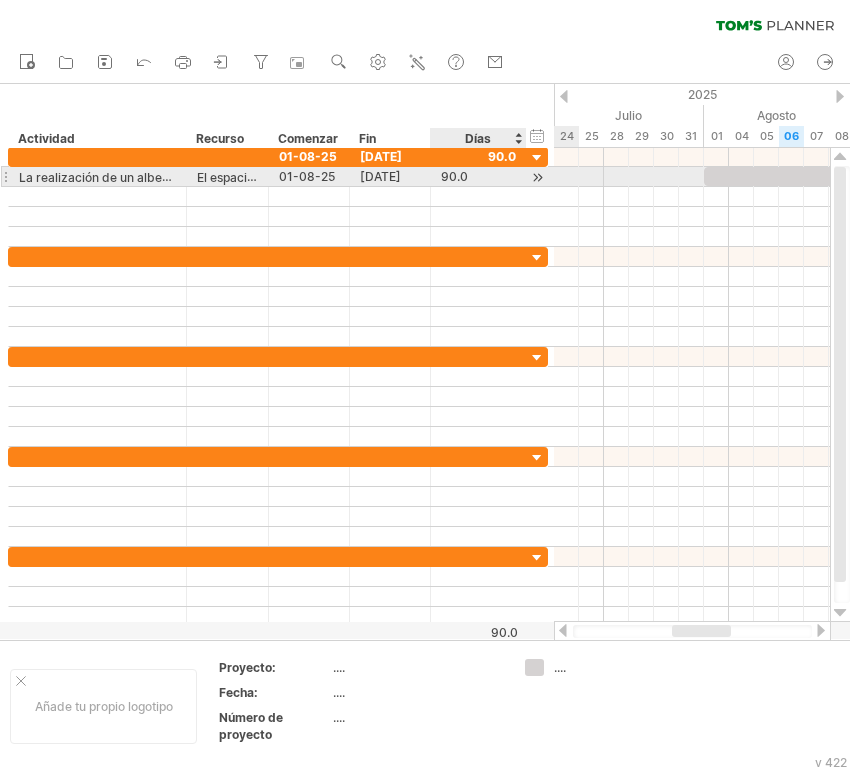 click at bounding box center [537, 177] 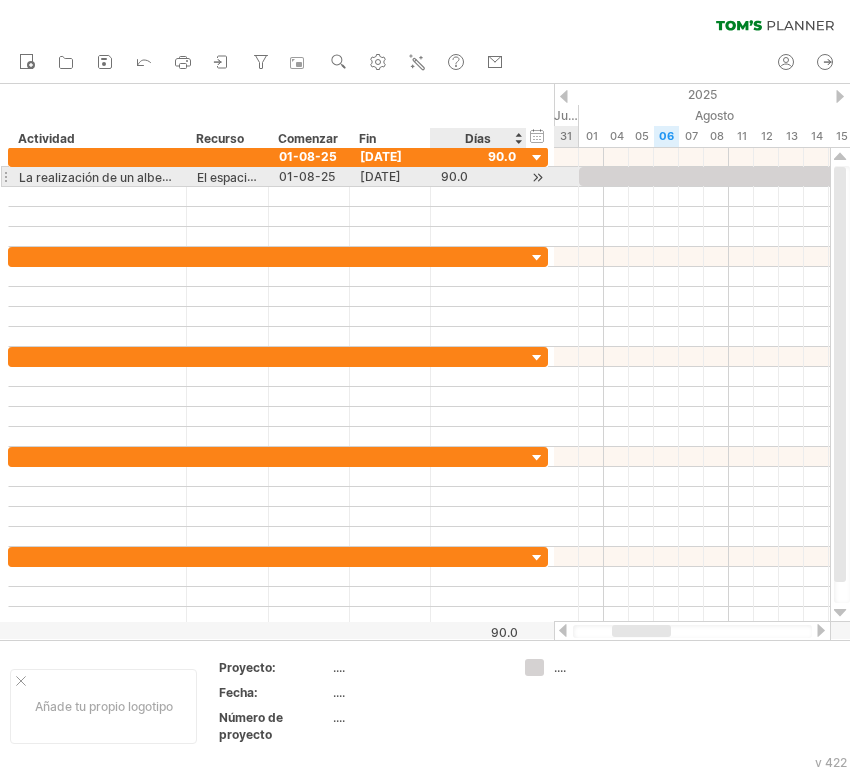 click at bounding box center [537, 177] 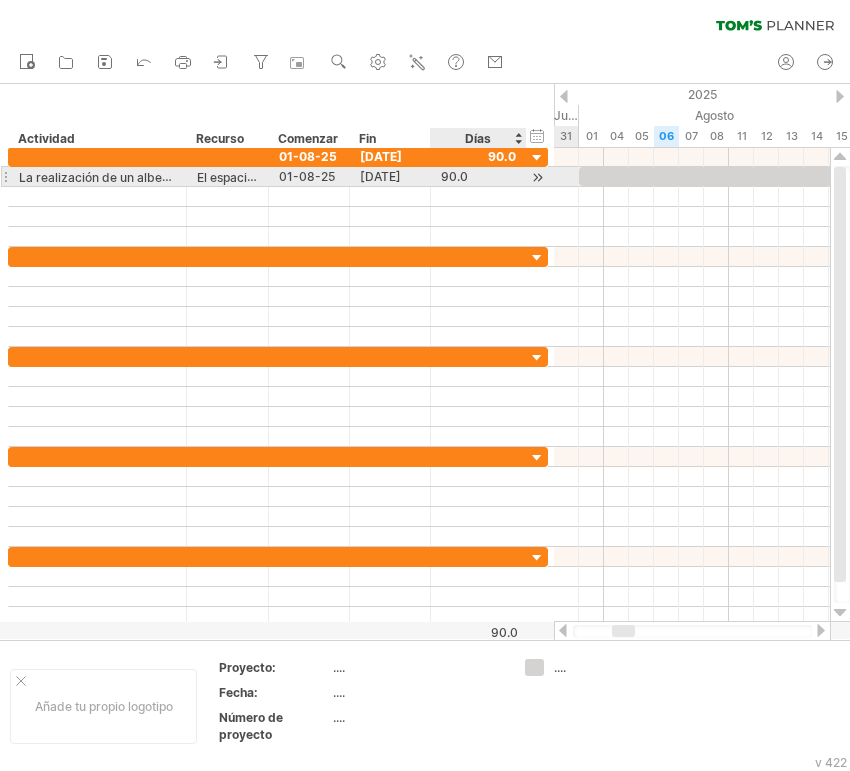 click at bounding box center [537, 177] 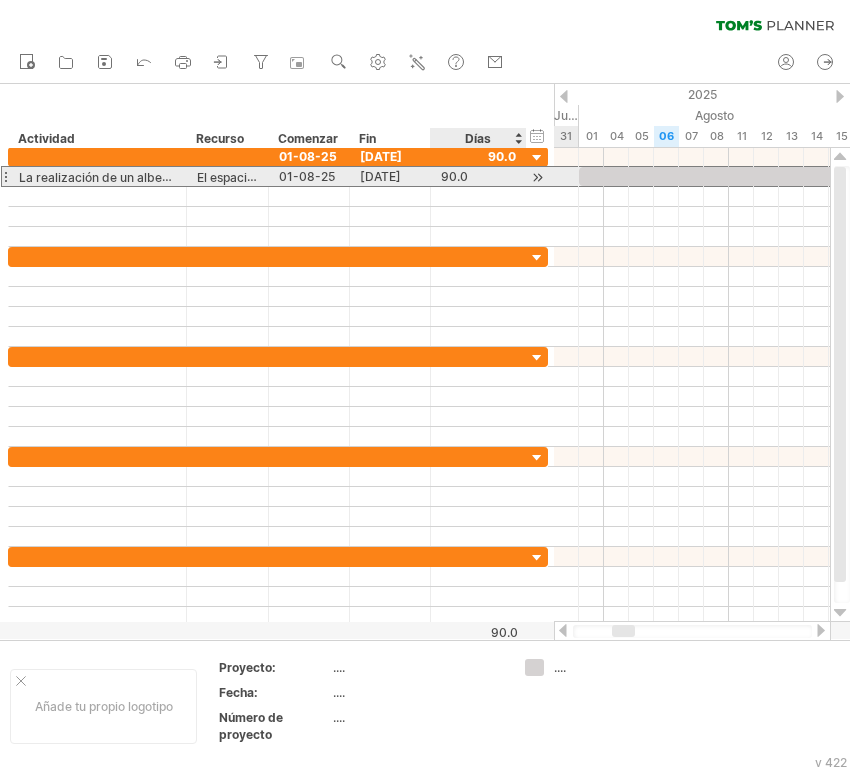 click on "90.0" at bounding box center [478, 176] 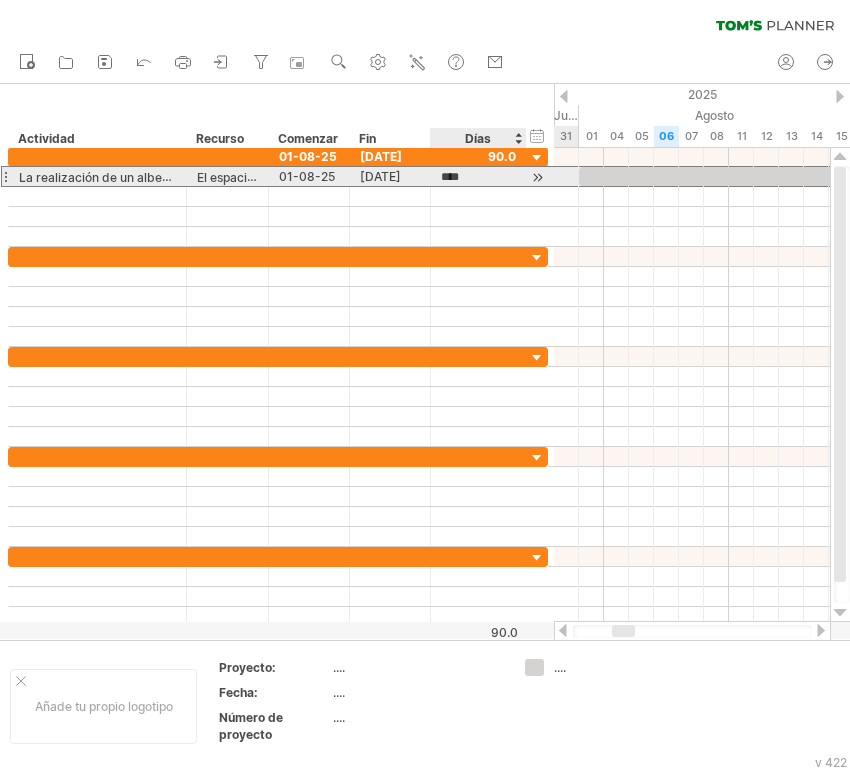 scroll, scrollTop: 1, scrollLeft: 0, axis: vertical 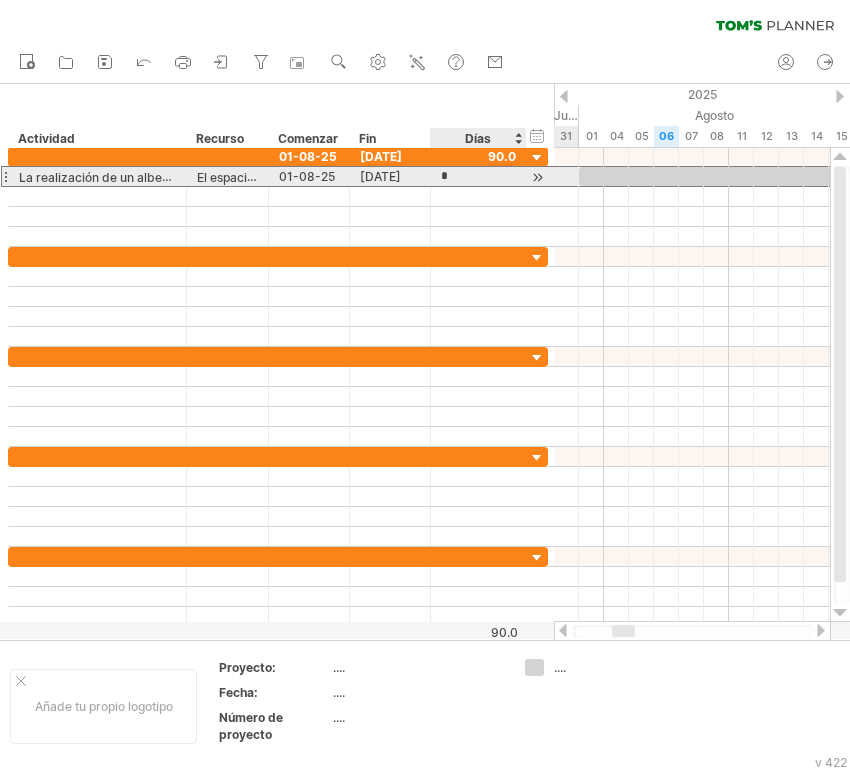 type on "**" 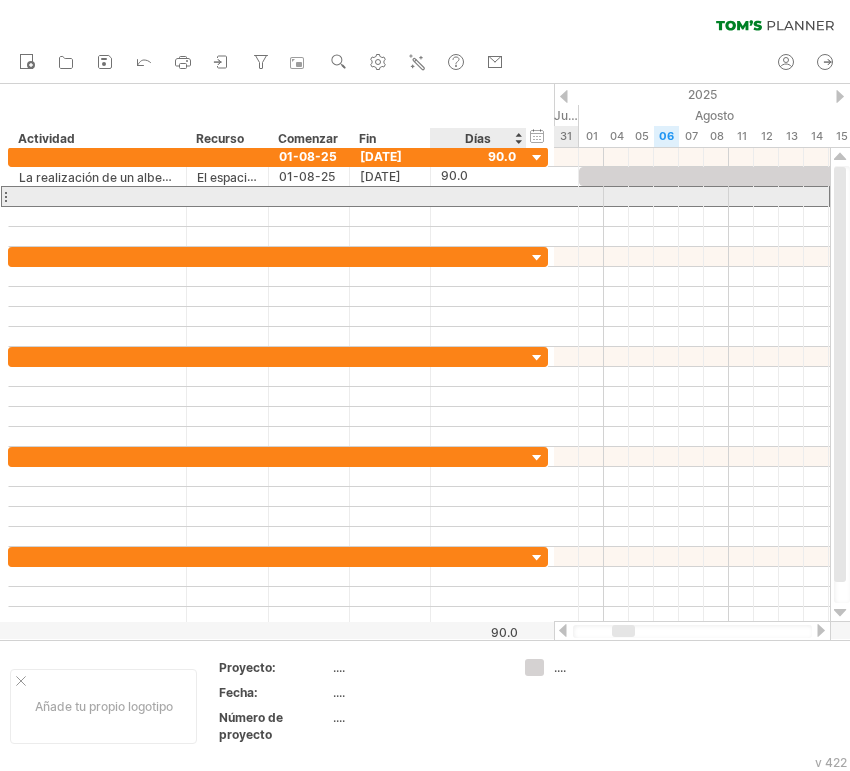click at bounding box center [478, 196] 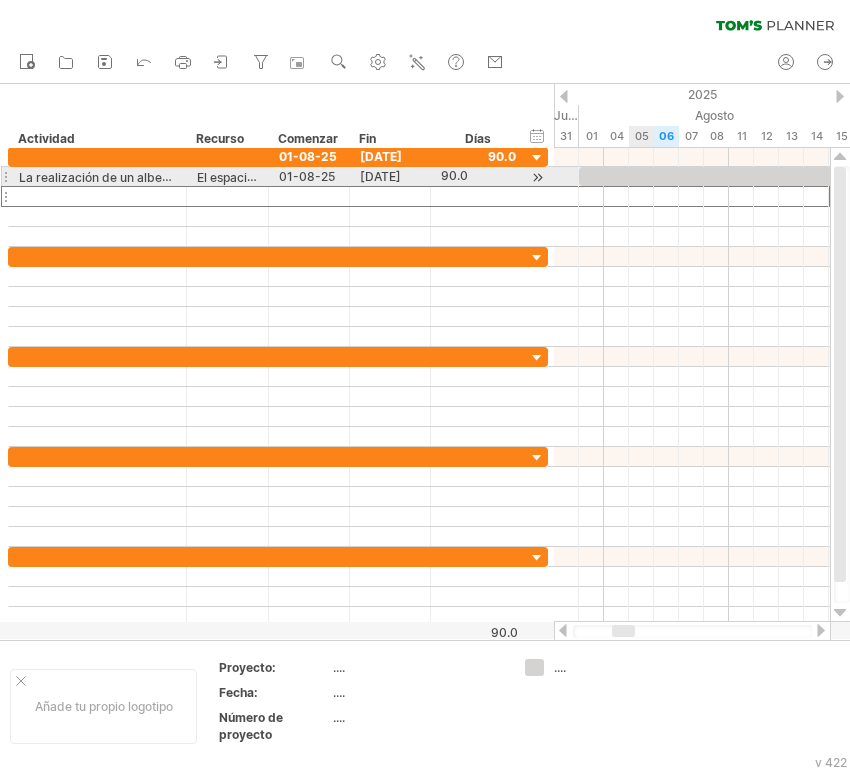 scroll, scrollTop: 0, scrollLeft: 0, axis: both 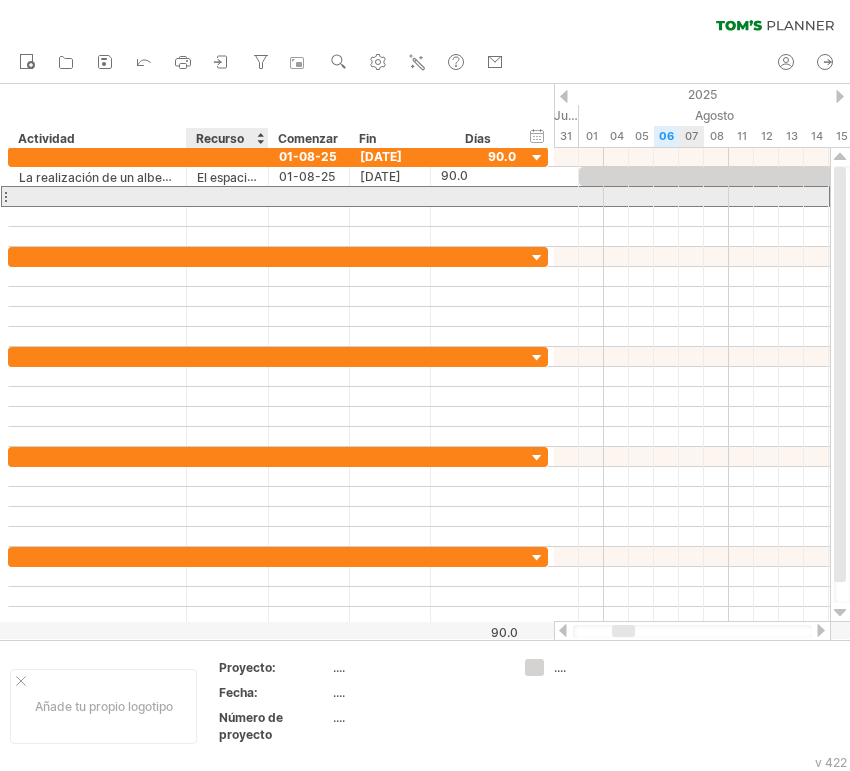 click at bounding box center [227, 196] 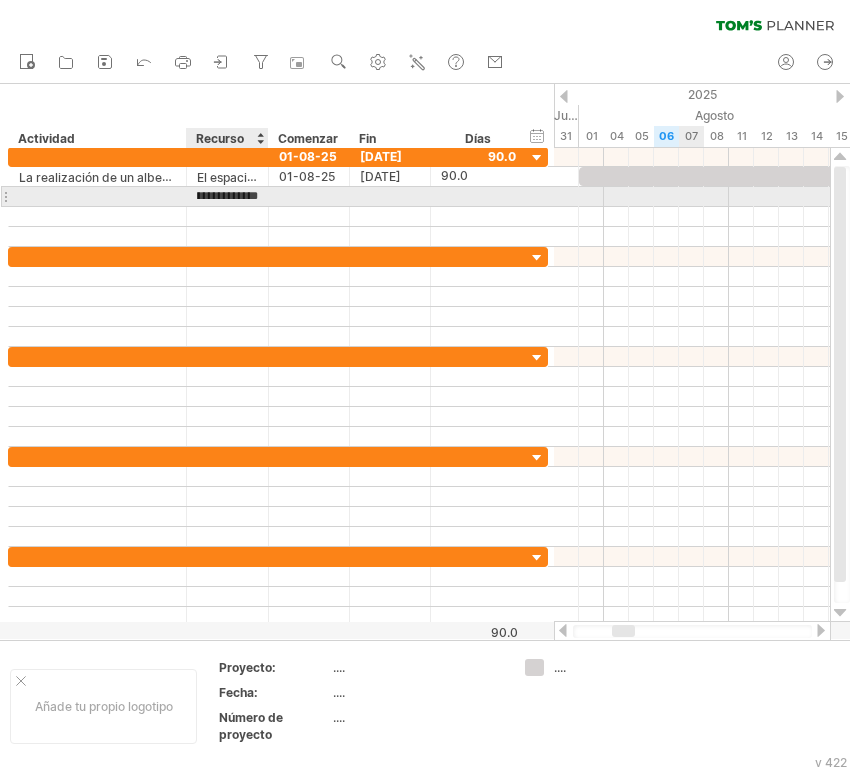 scroll, scrollTop: 0, scrollLeft: 110, axis: horizontal 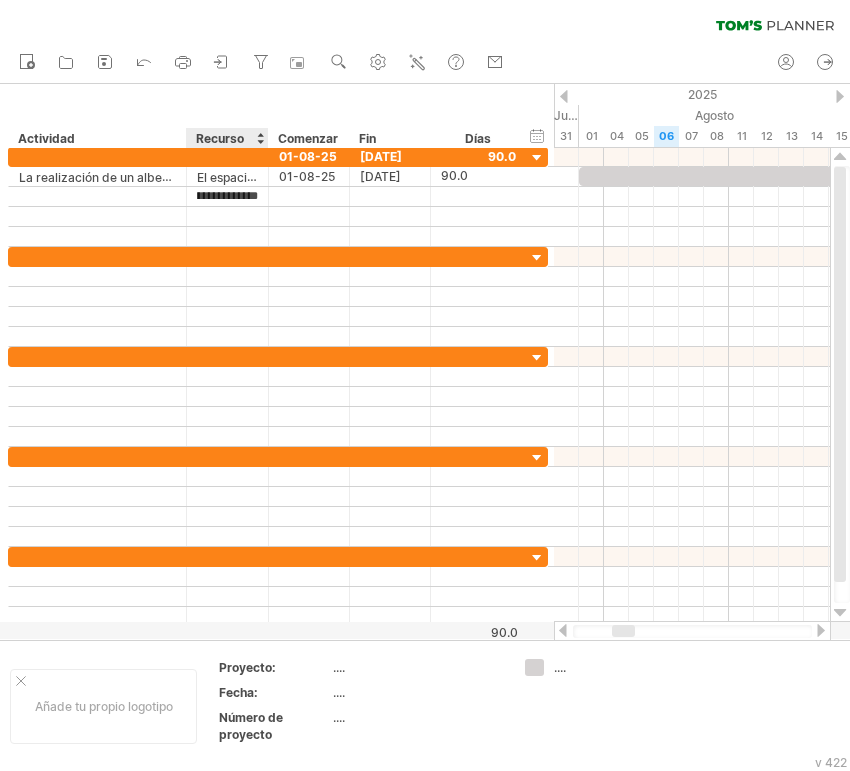 click on "Recurso" at bounding box center [220, 138] 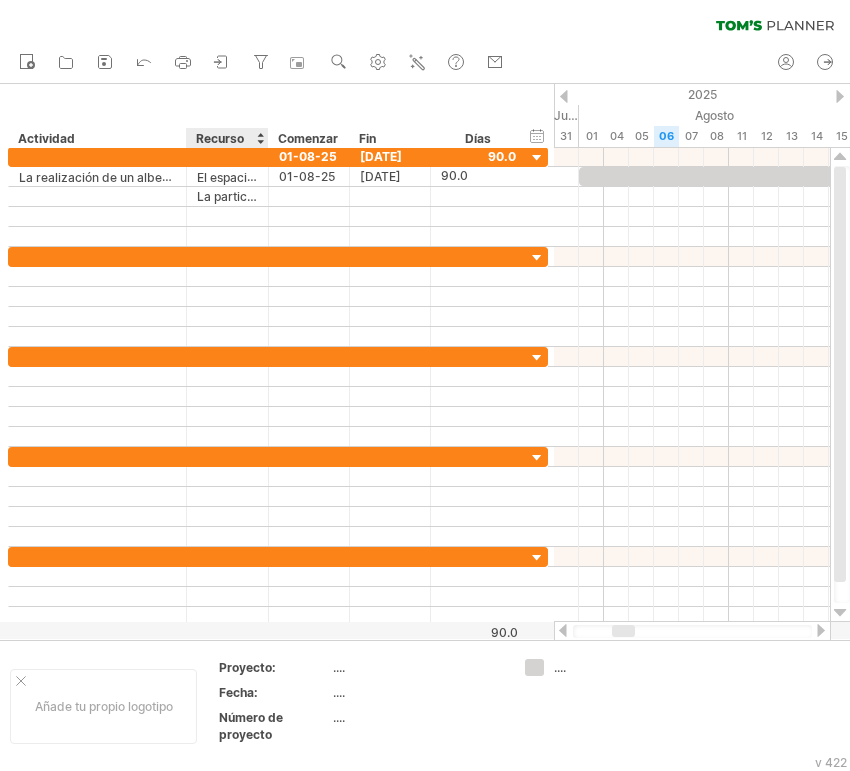 click on "Recurso" at bounding box center [220, 138] 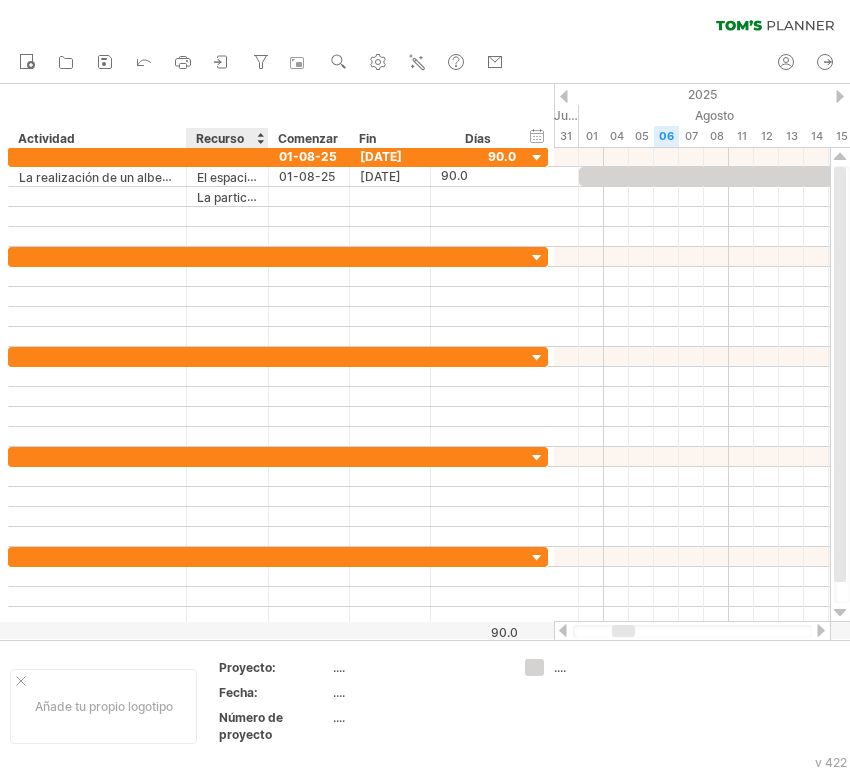 click on "Recurso" at bounding box center (220, 138) 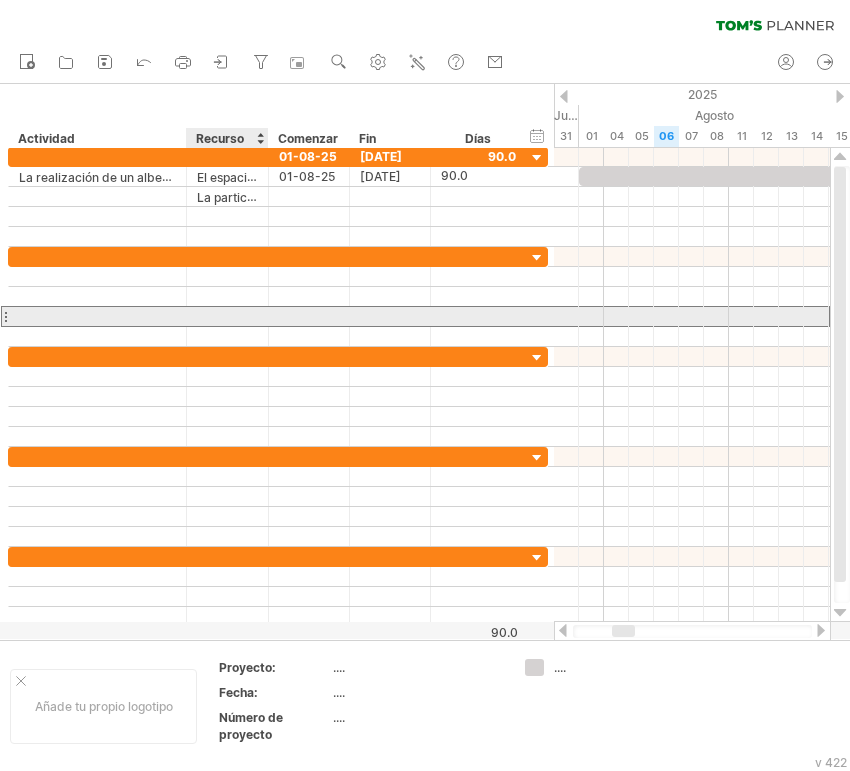 click at bounding box center [97, 316] 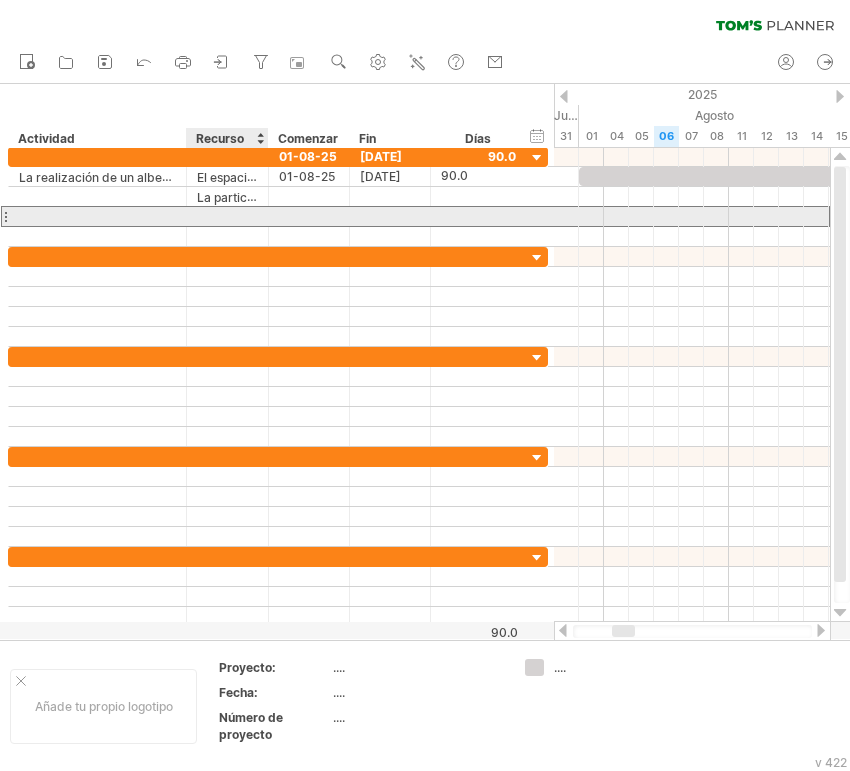 click at bounding box center (227, 216) 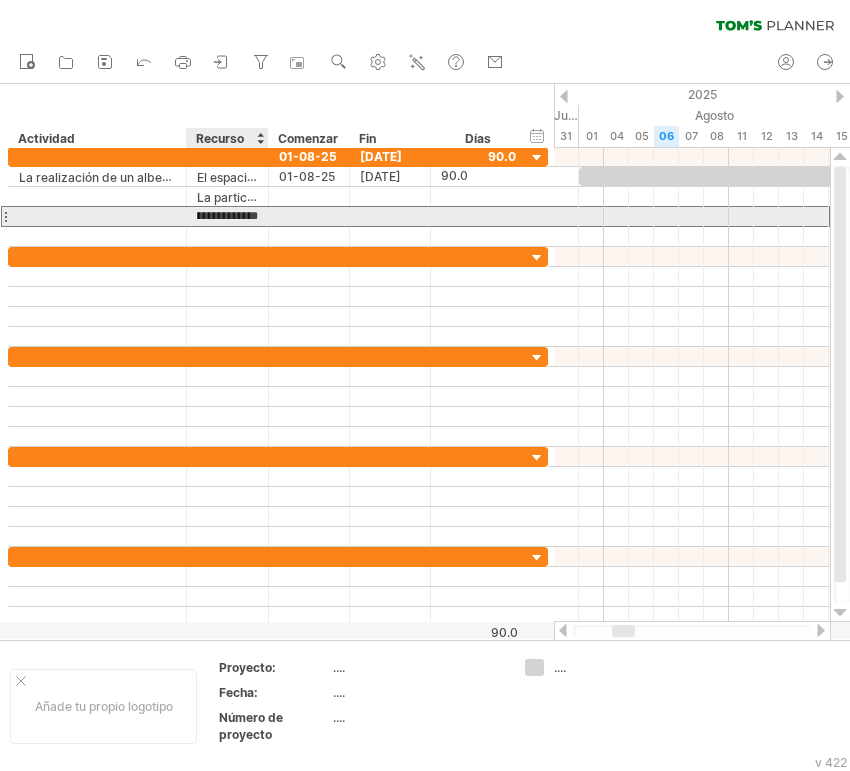 scroll, scrollTop: 0, scrollLeft: 390, axis: horizontal 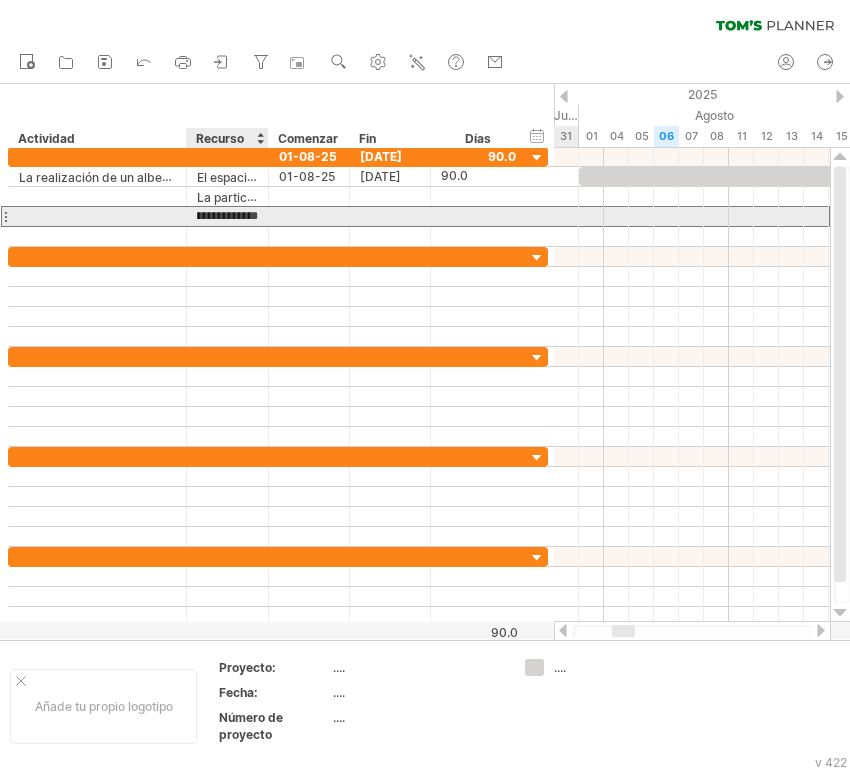 click on "**********" at bounding box center [227, 216] 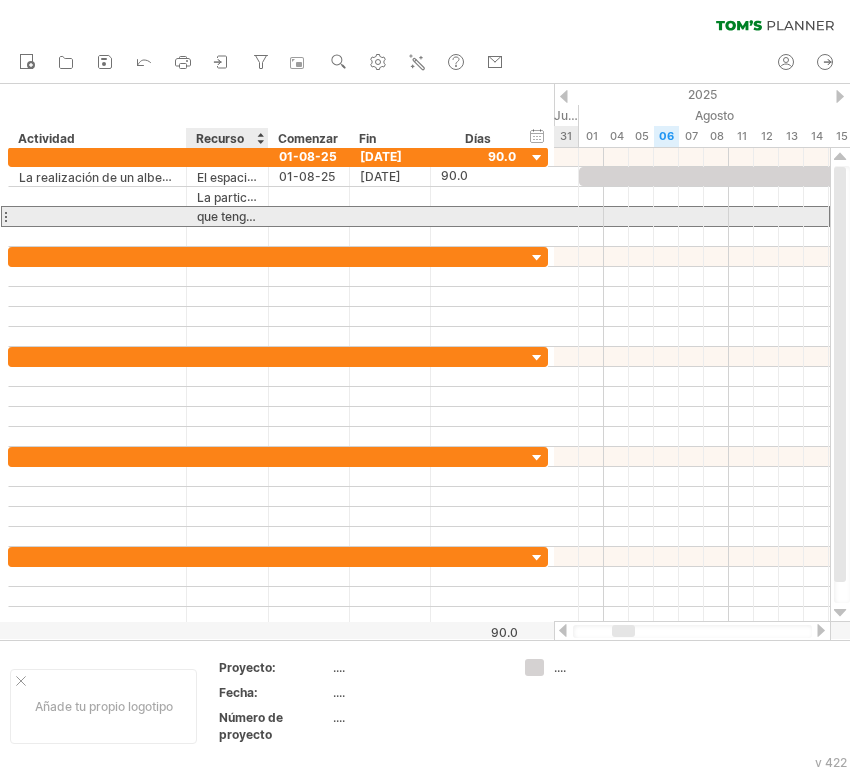 click on "**********" at bounding box center (228, 216) 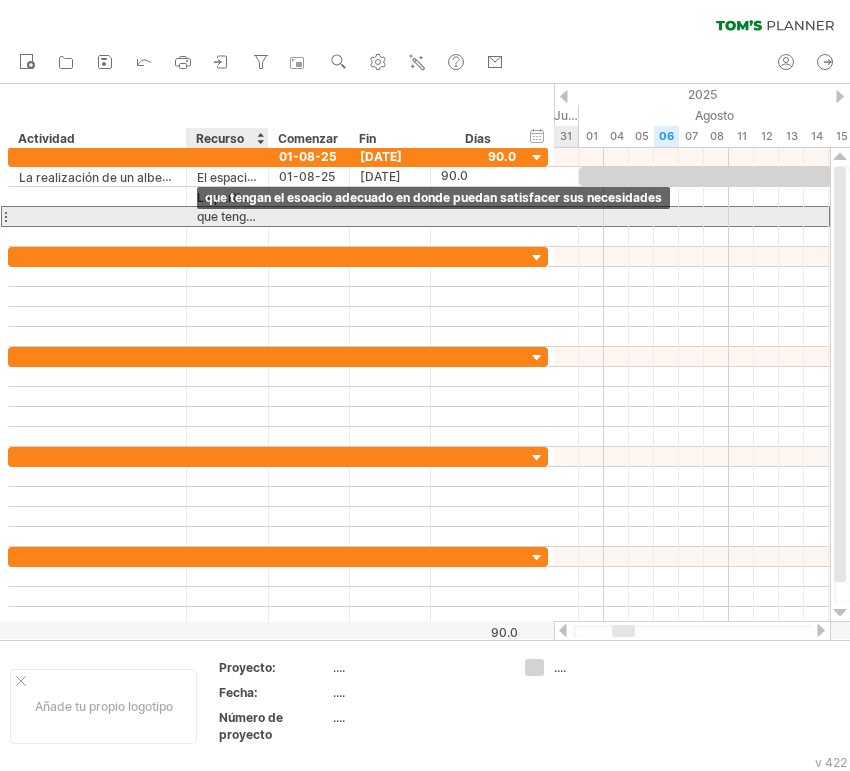 click on "que tengan el esoacio adecuado en donde puedan satisfacer sus necesidades" at bounding box center [227, 216] 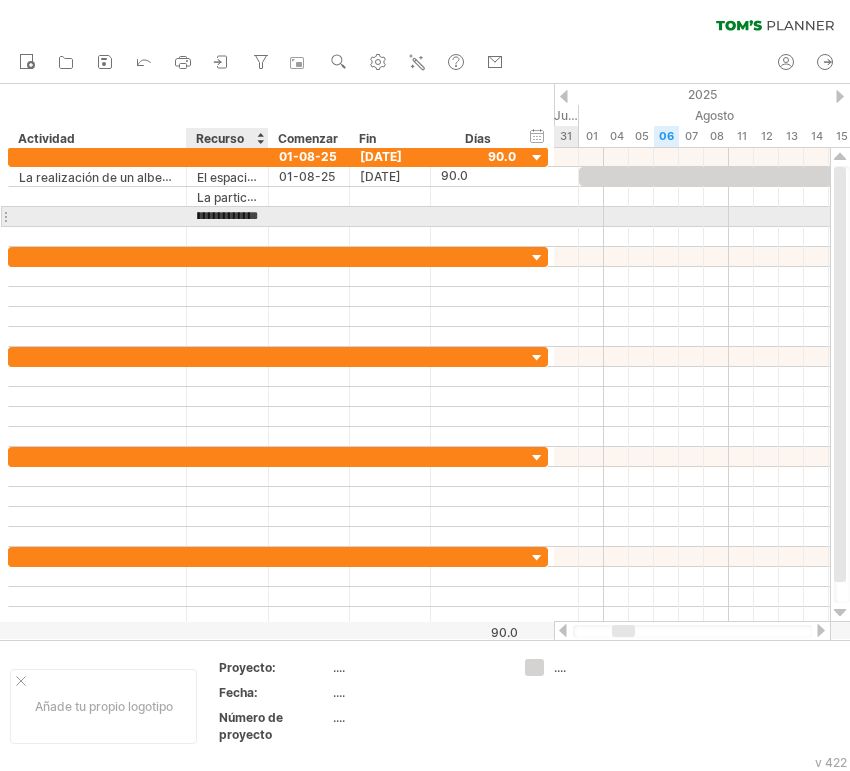 scroll, scrollTop: 0, scrollLeft: 0, axis: both 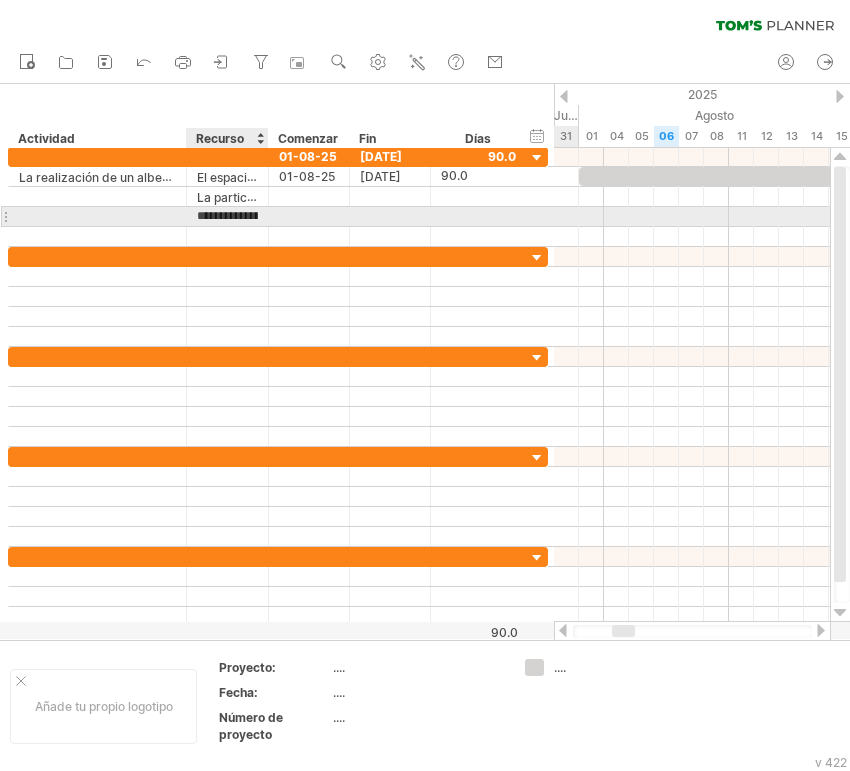 click on "**********" at bounding box center (227, 216) 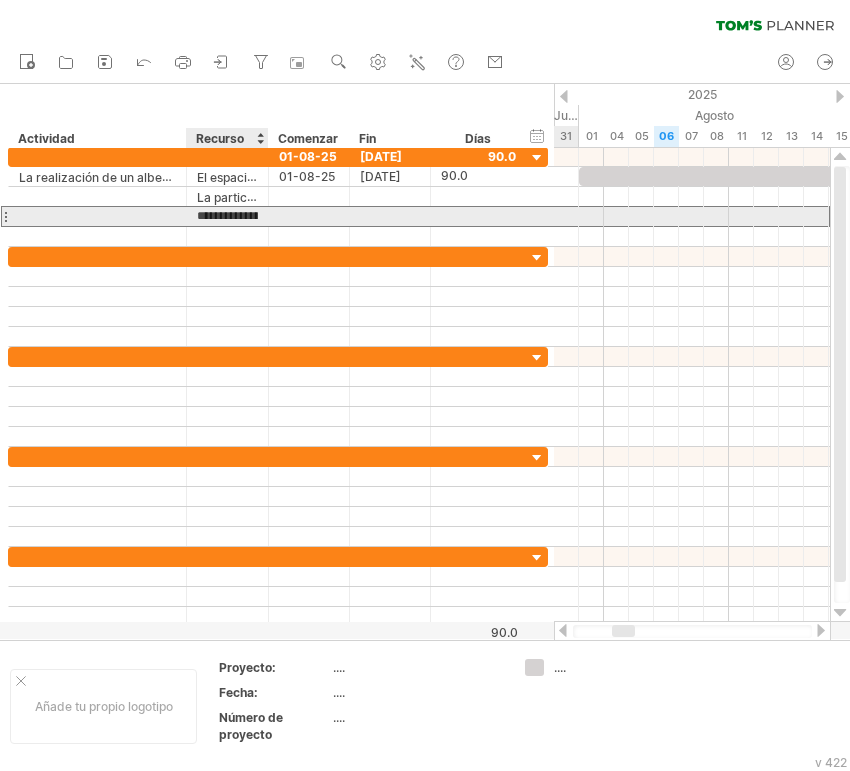 click on "**********" at bounding box center [228, 216] 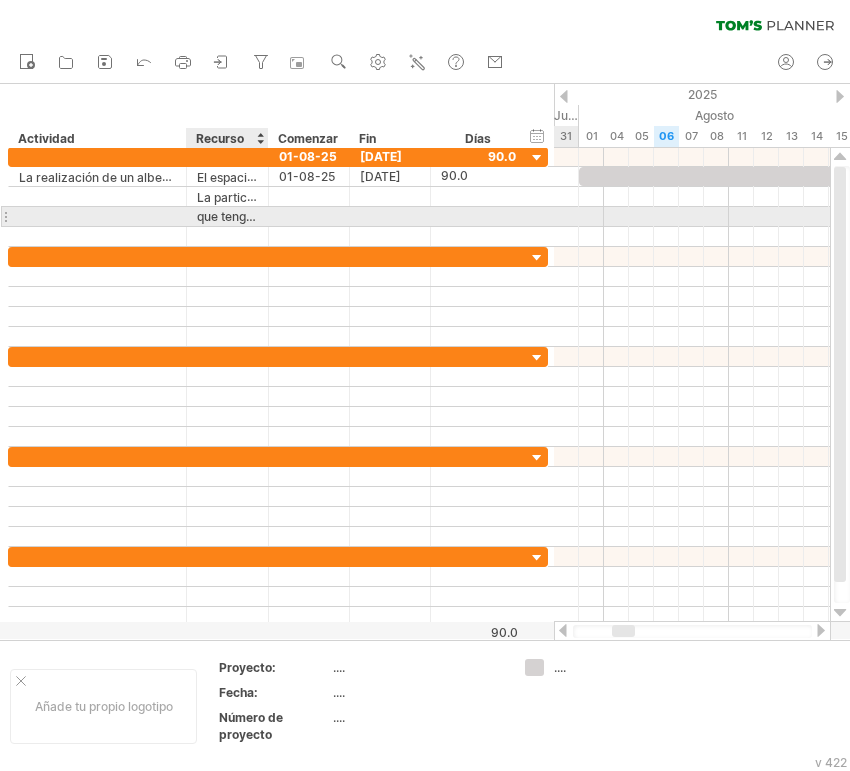 click on "que tengan el esoacio adecuado en donde puedan satisfacer sus necesidades" at bounding box center (227, 216) 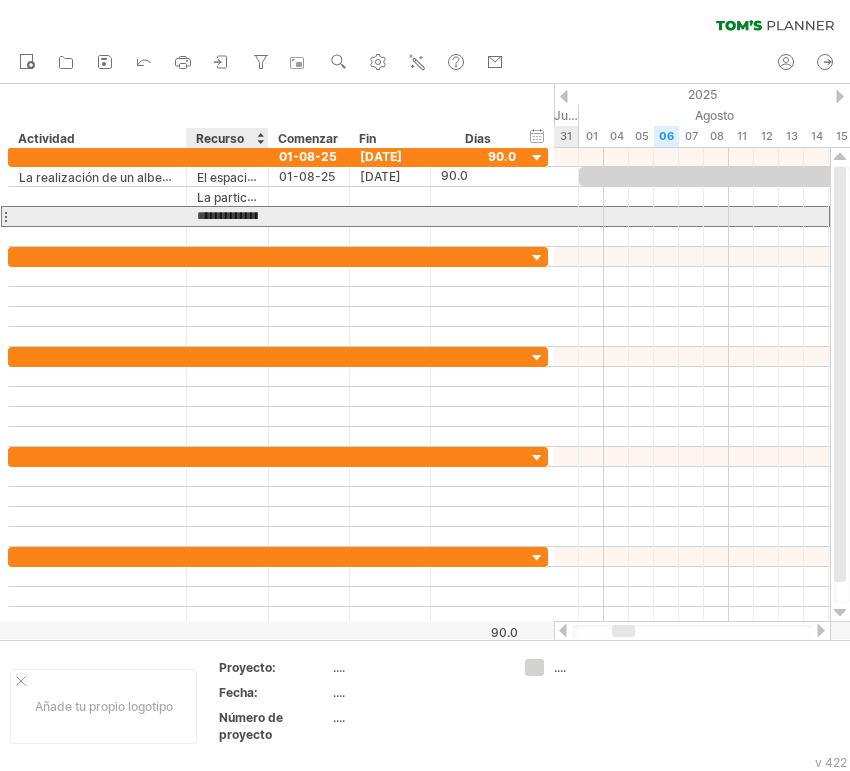 drag, startPoint x: 205, startPoint y: 222, endPoint x: 193, endPoint y: 222, distance: 12 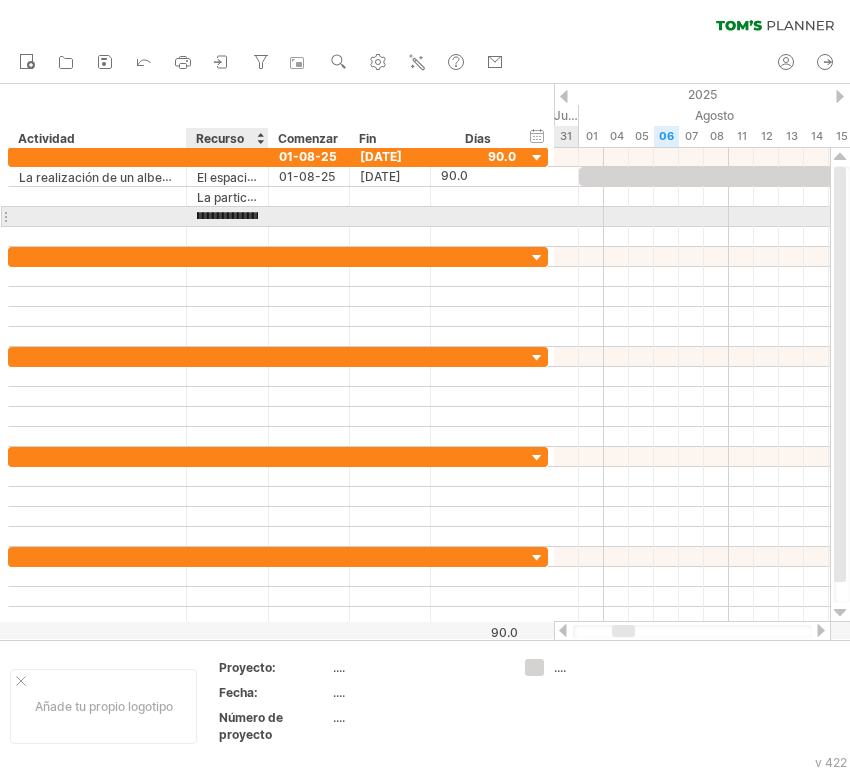 scroll, scrollTop: 0, scrollLeft: 145, axis: horizontal 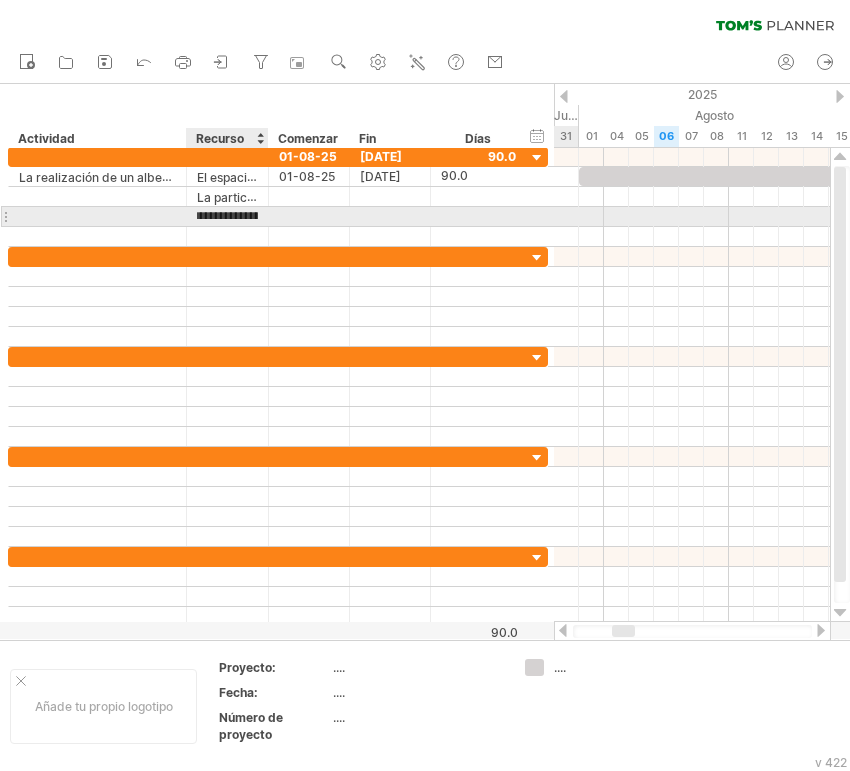type on "**********" 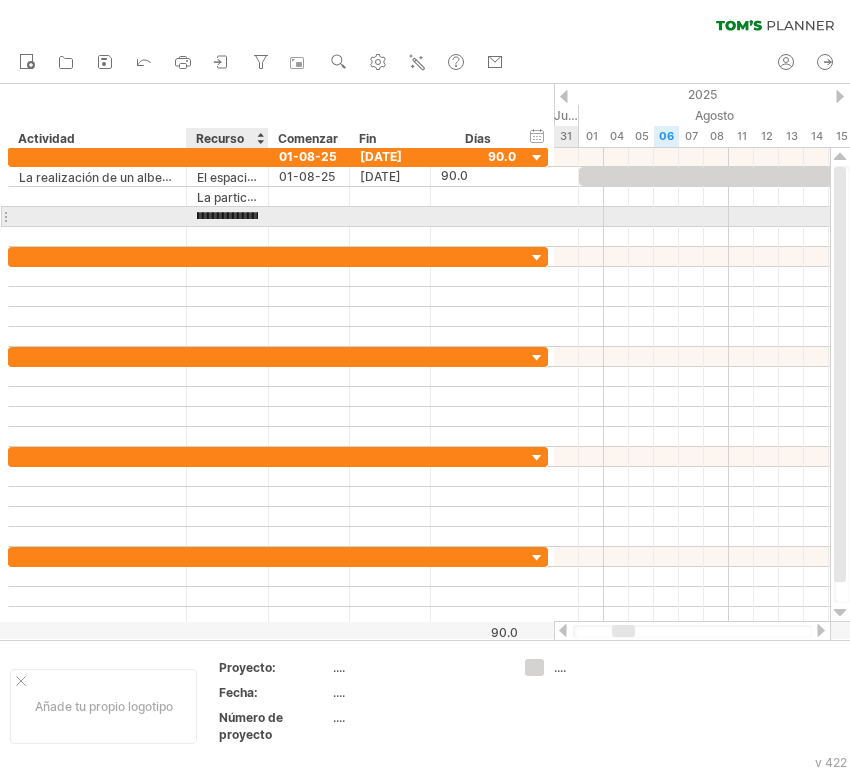 scroll, scrollTop: 0, scrollLeft: 273, axis: horizontal 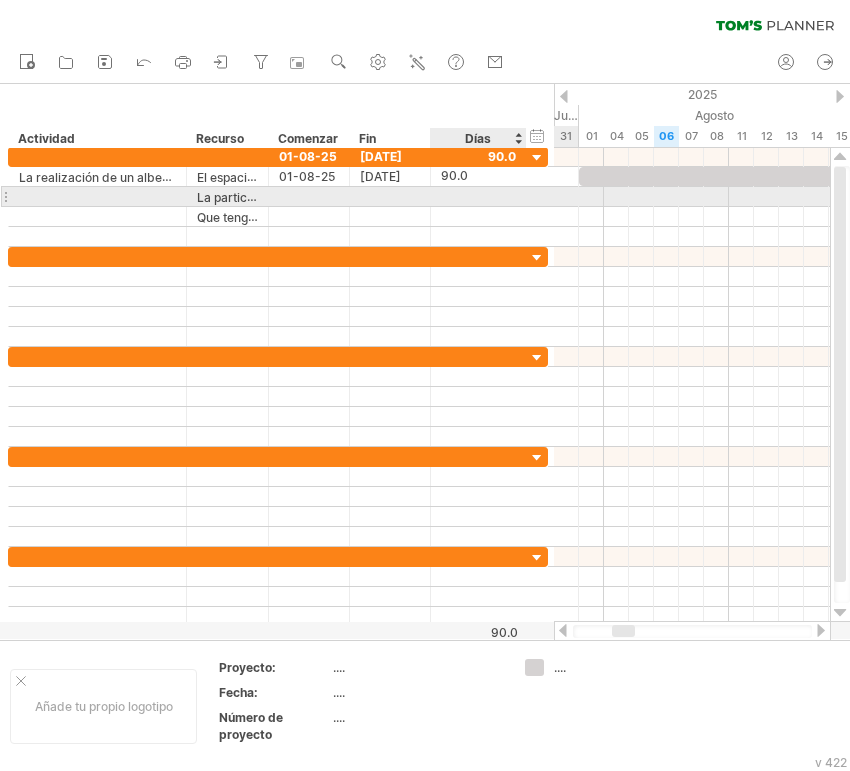 click at bounding box center (478, 196) 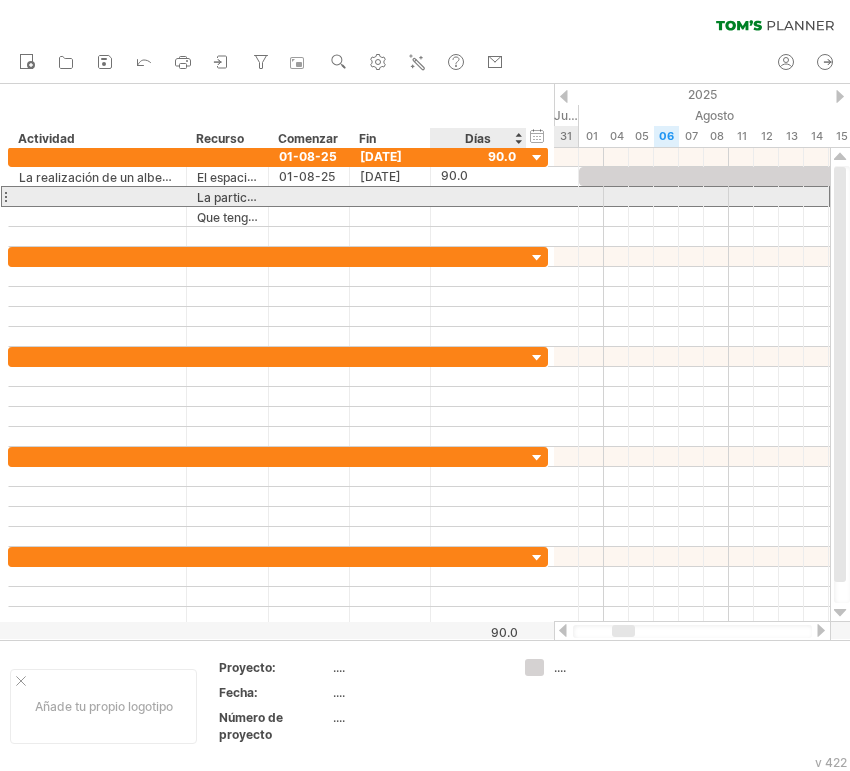 scroll, scrollTop: 1, scrollLeft: 0, axis: vertical 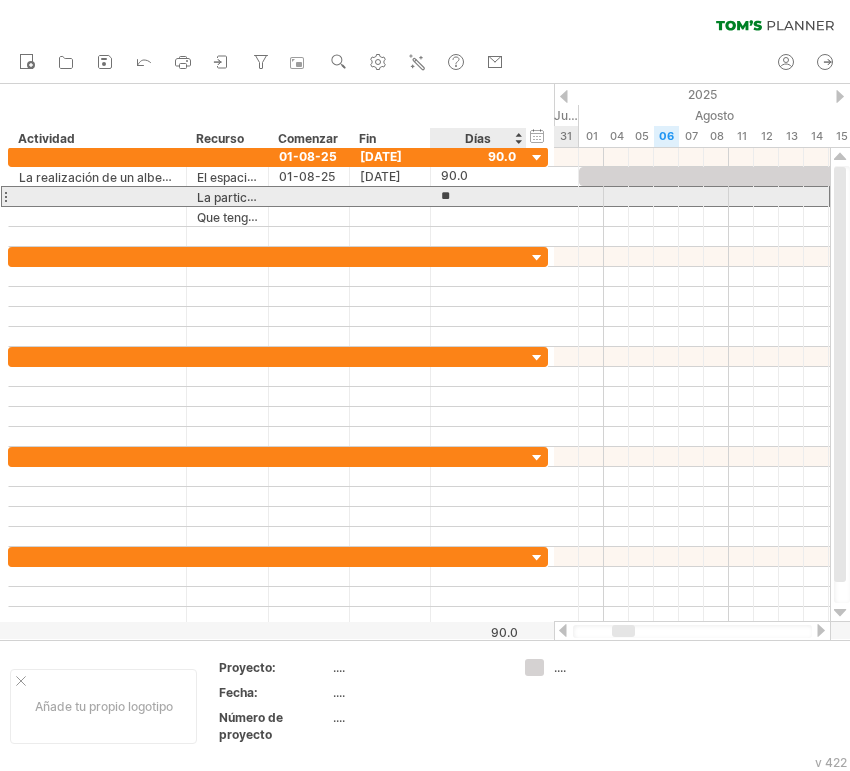 type on "**" 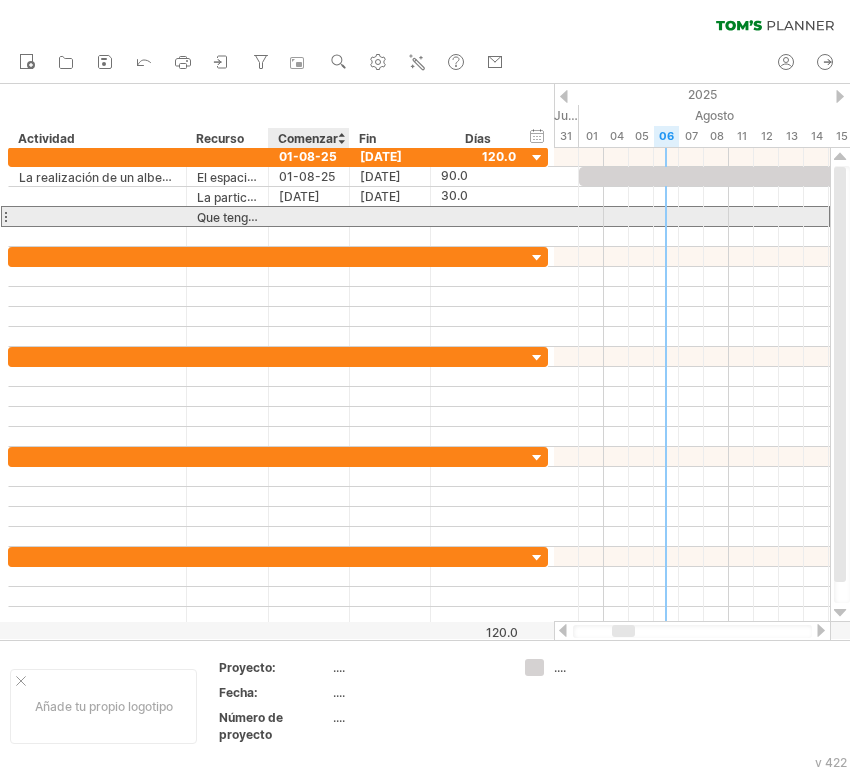 click at bounding box center [309, 216] 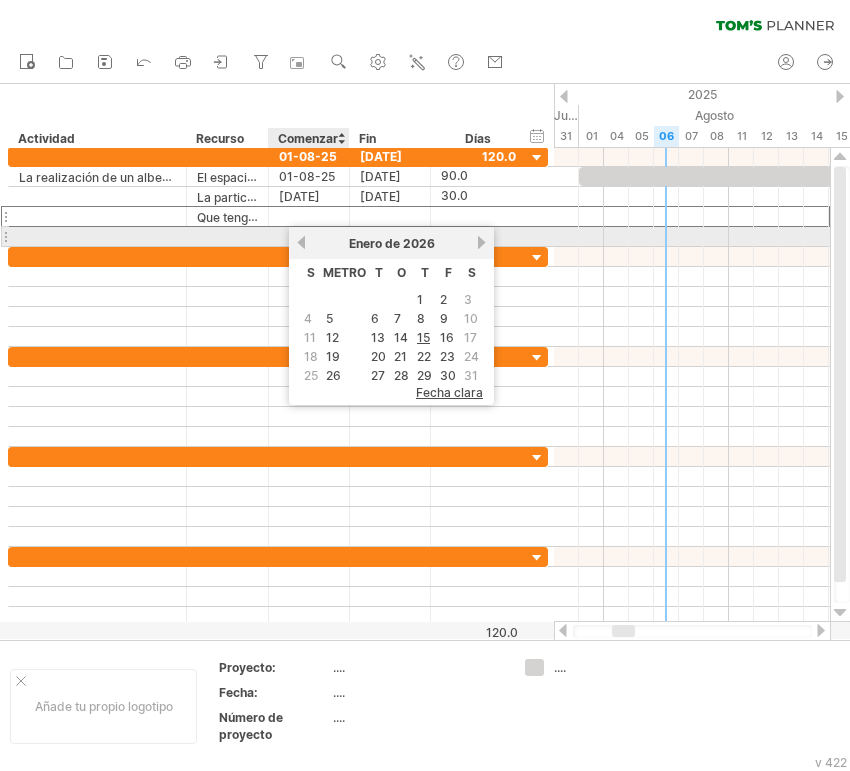 click on "anterior" at bounding box center (301, 242) 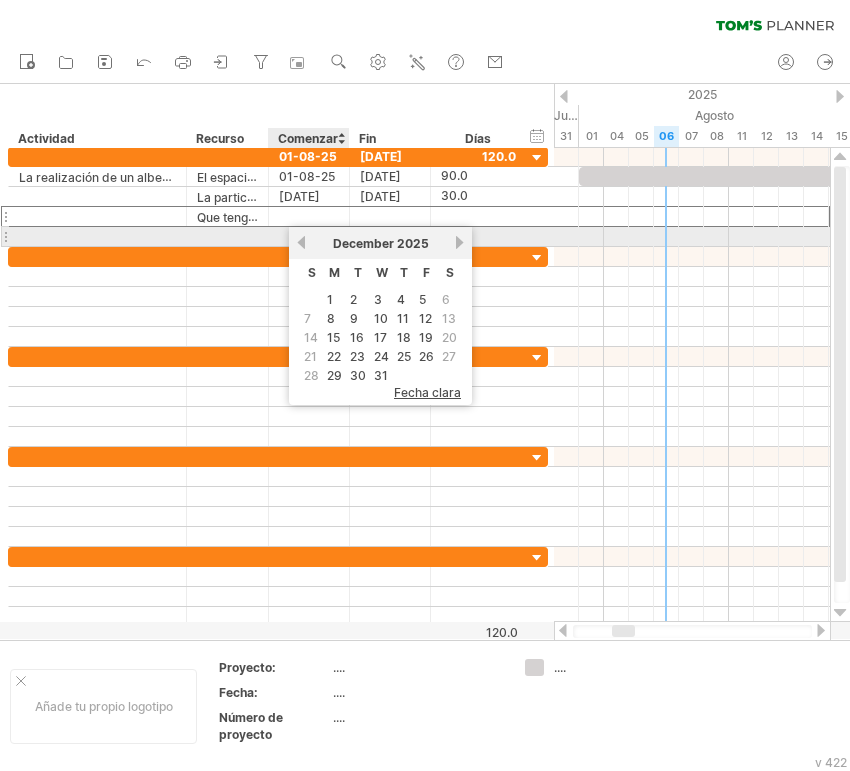 click on "previous" at bounding box center [301, 242] 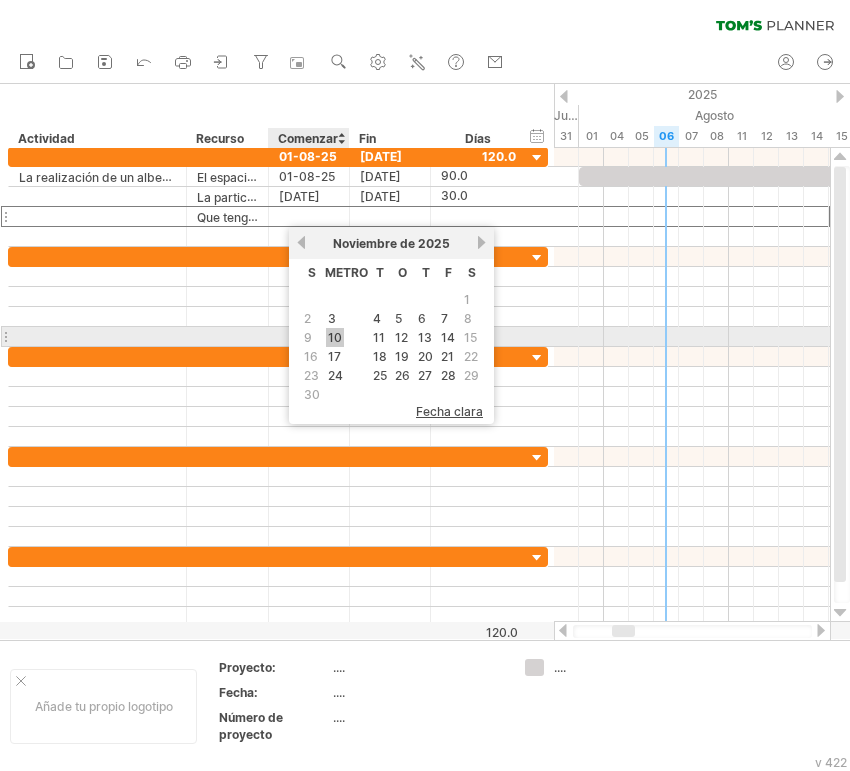 click on "10" at bounding box center (335, 337) 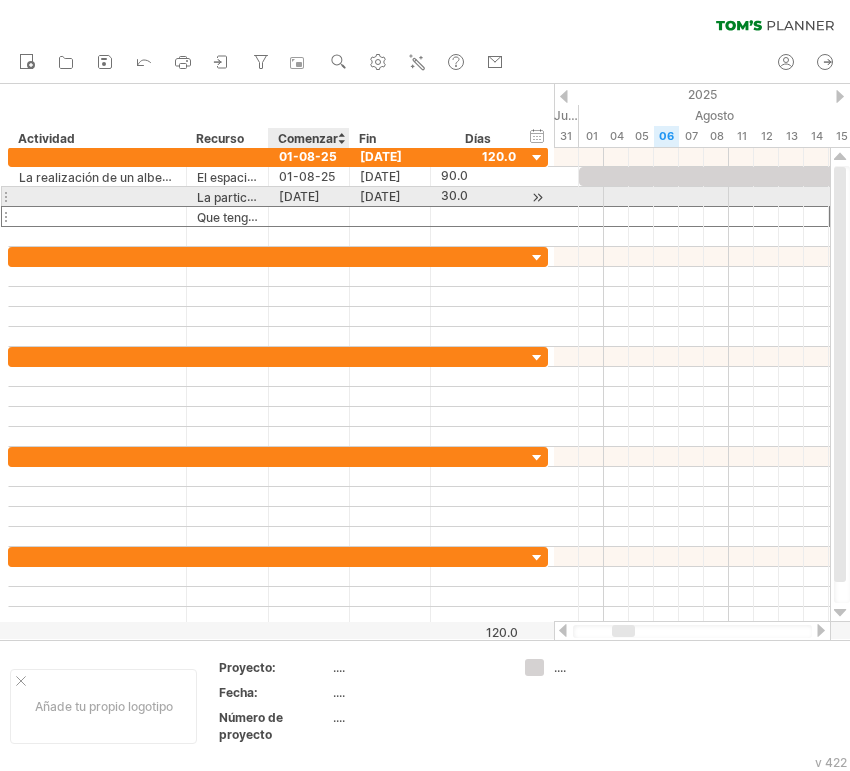 click on "[DATE]" at bounding box center [299, 196] 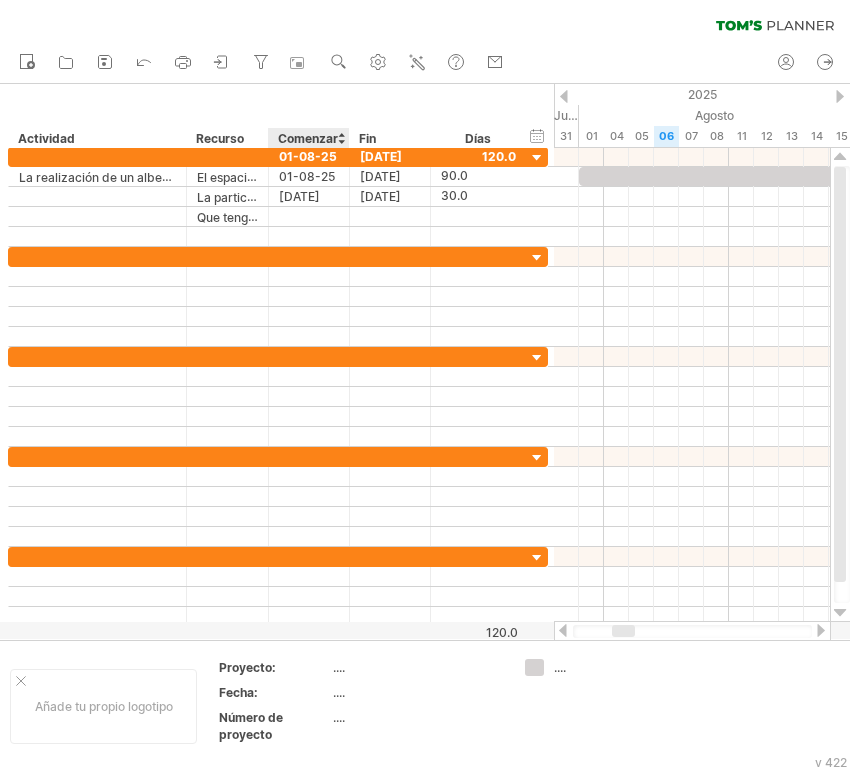 click at bounding box center [341, 138] 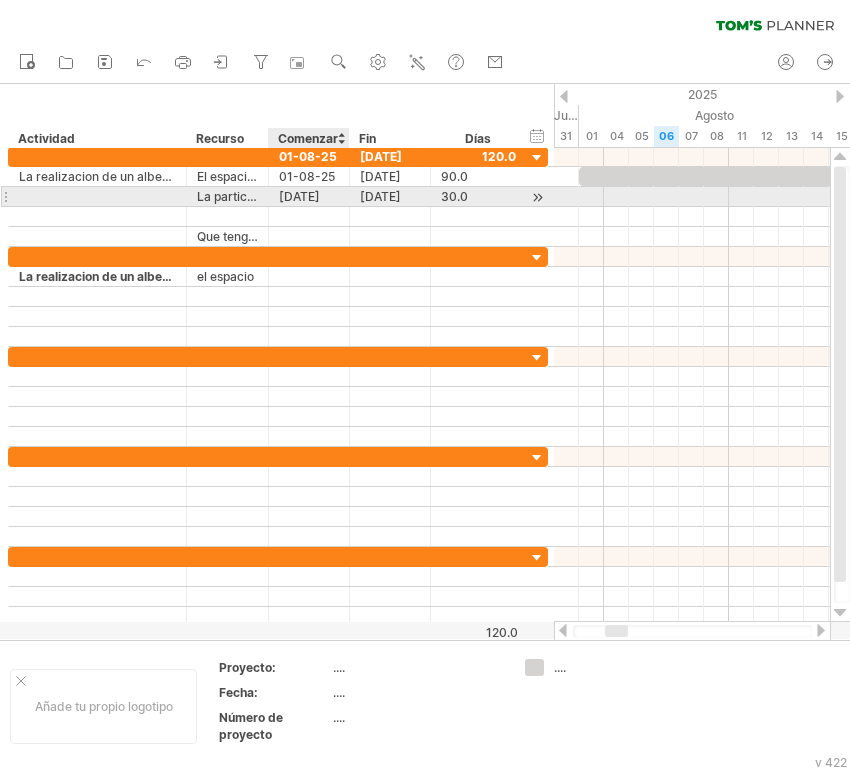 click on "[DATE]" at bounding box center (309, 196) 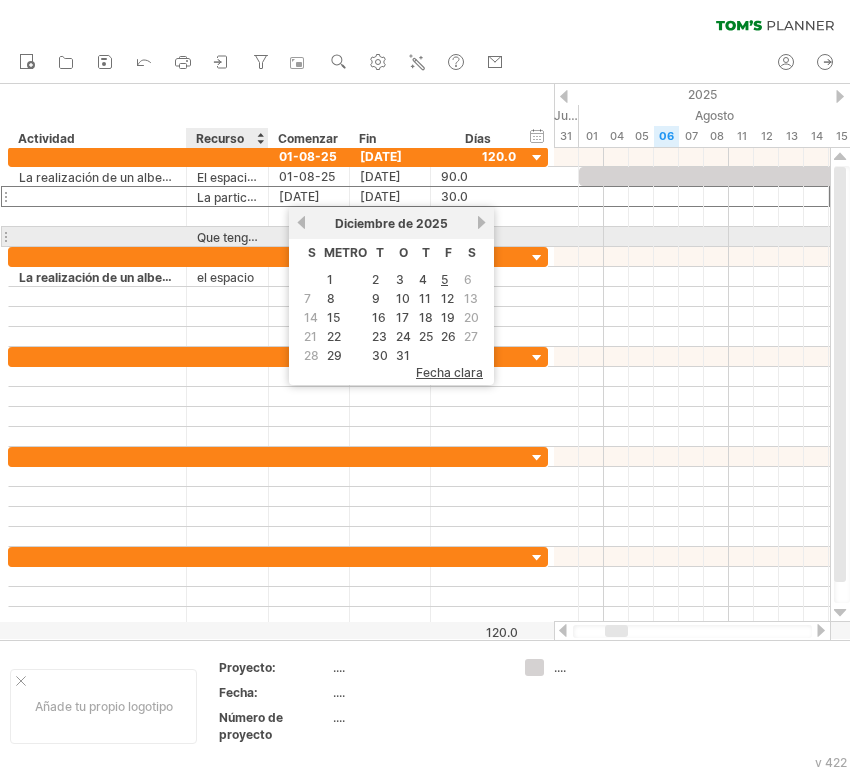 click on "Que tengan el espacio adecuado donde puedan satisfacer sus necesidades." at bounding box center [413, 237] 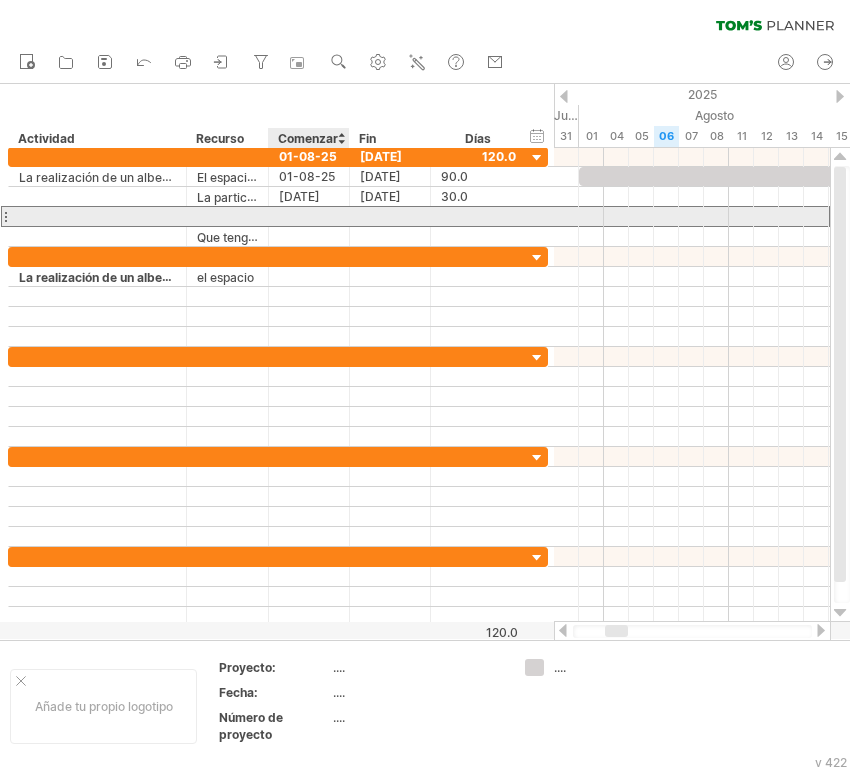 click at bounding box center (309, 216) 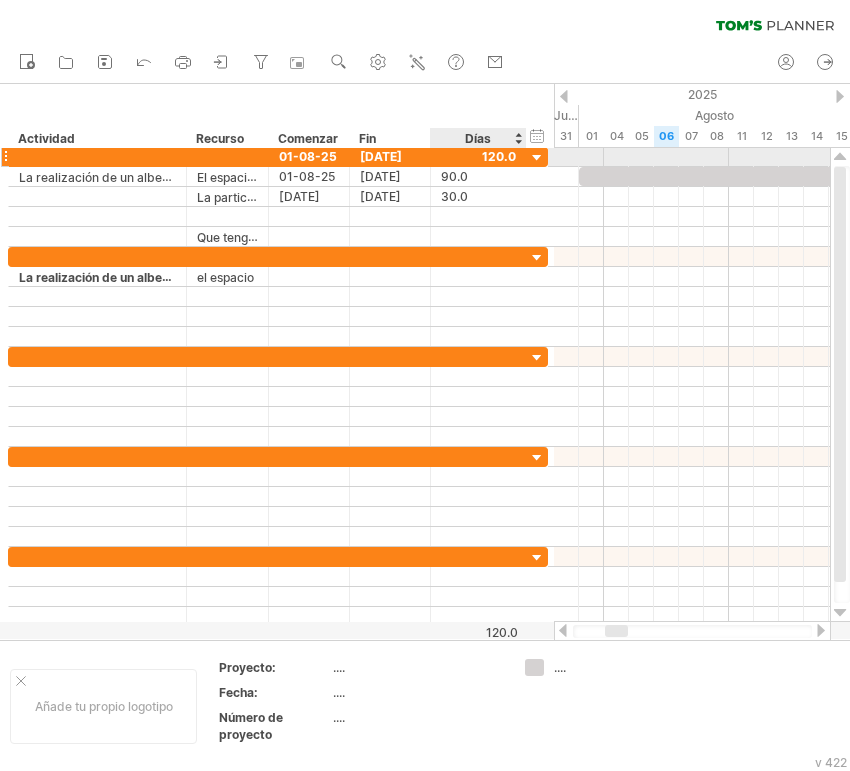 click at bounding box center [537, 158] 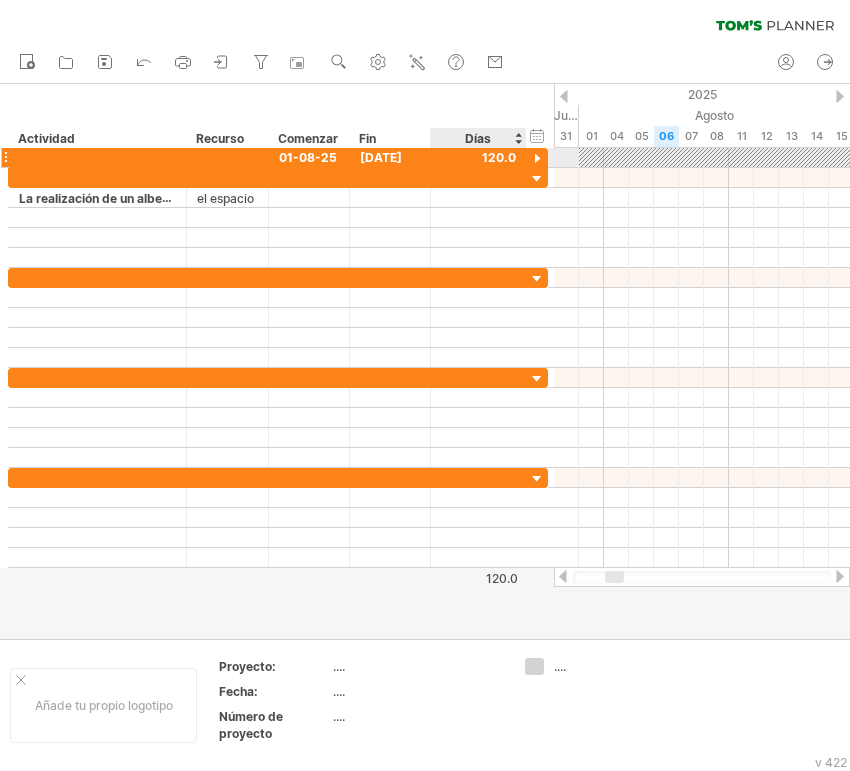 click at bounding box center (537, 159) 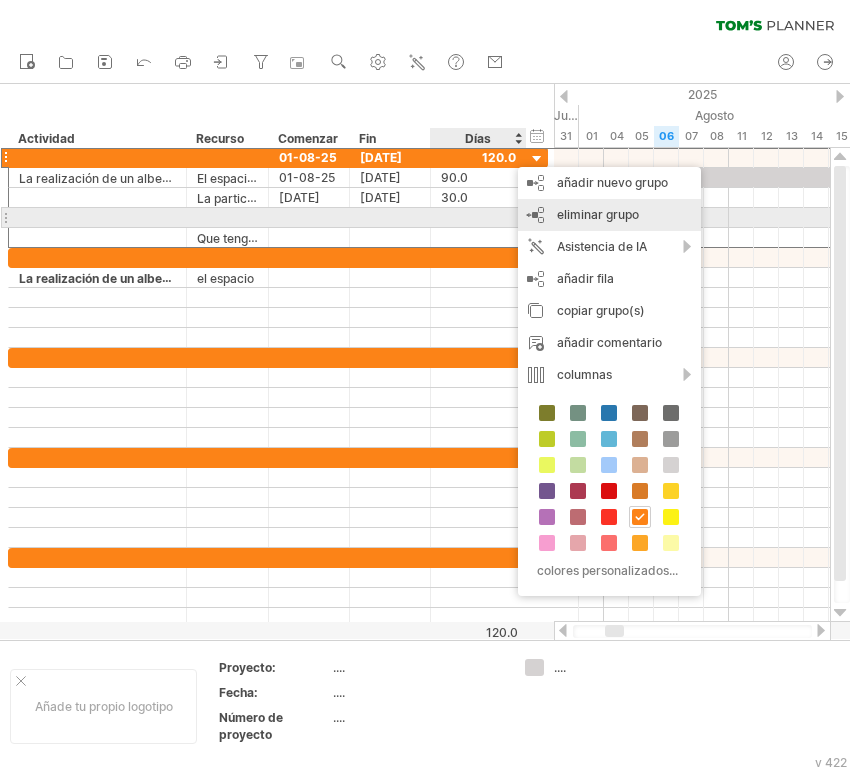 click on "eliminar grupo eliminar grupos seleccionados" at bounding box center (609, 215) 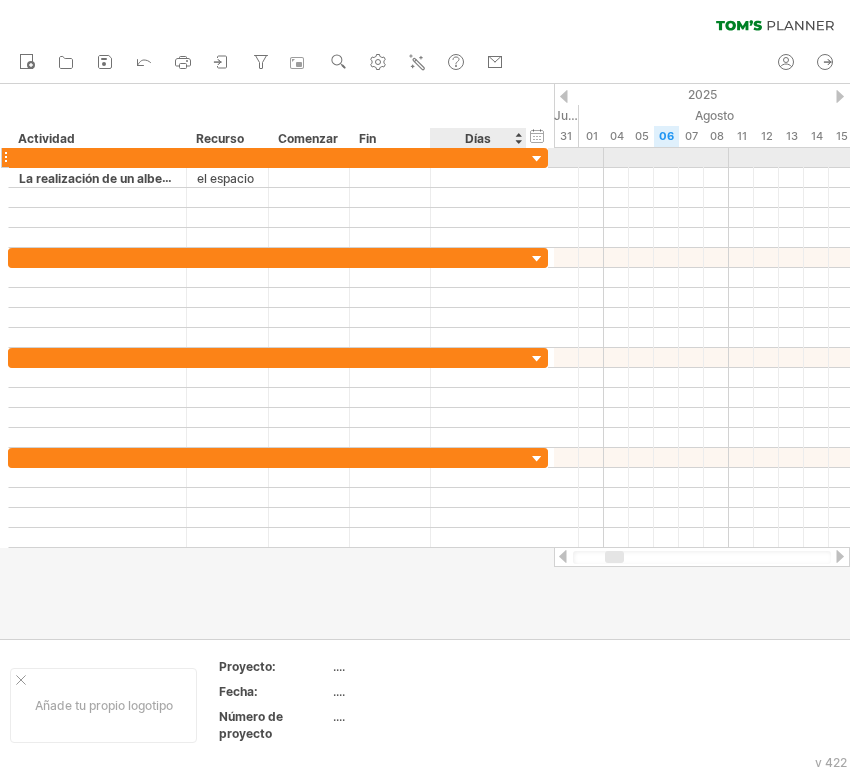 click at bounding box center [537, 159] 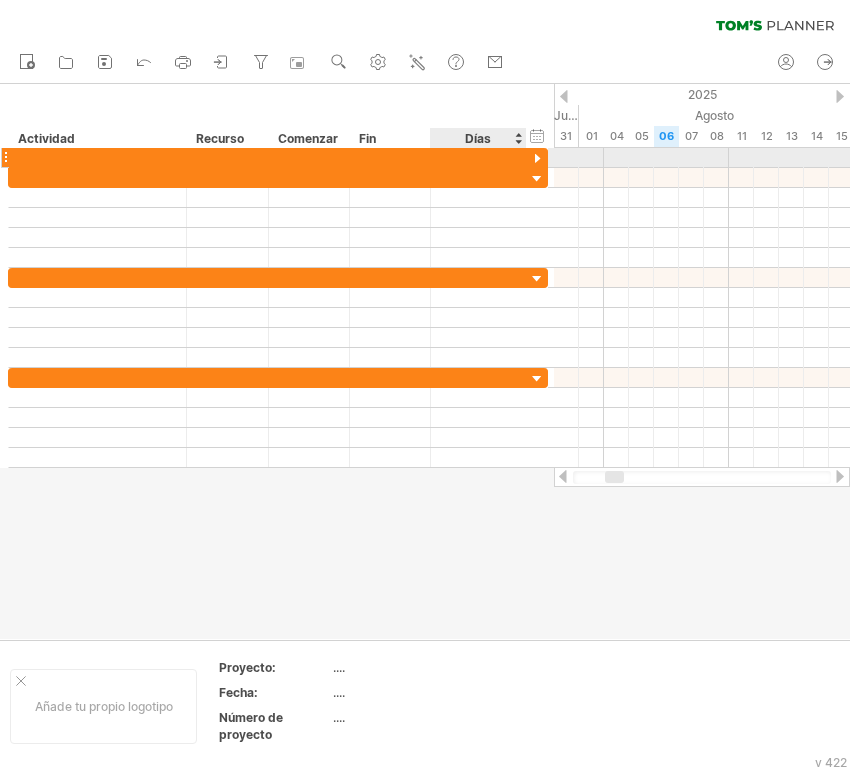 click at bounding box center (537, 159) 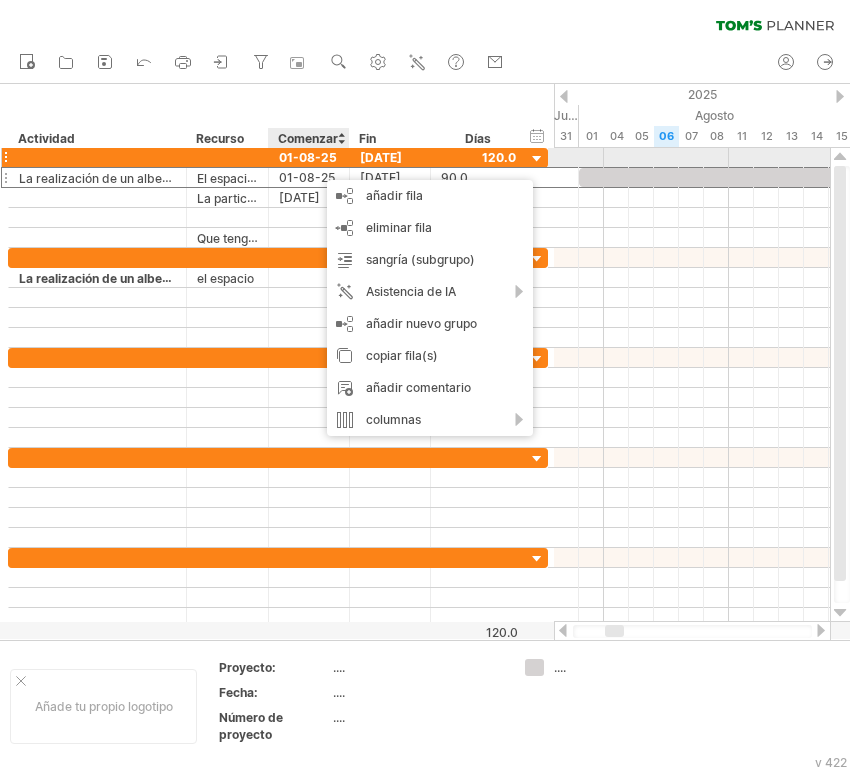 click on "01-08-25" at bounding box center (309, 157) 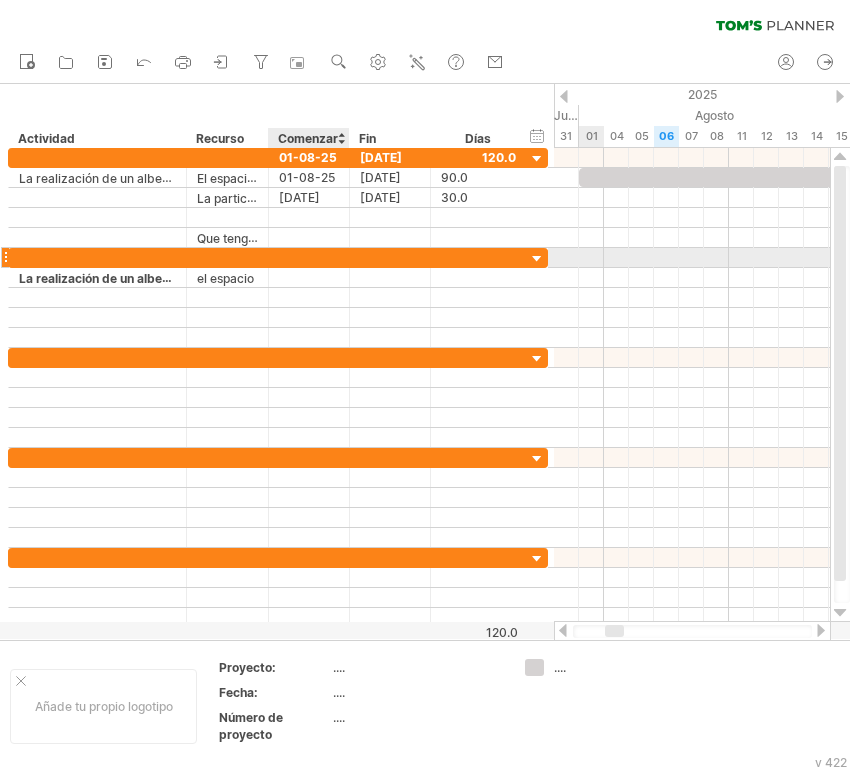 click at bounding box center [692, 258] 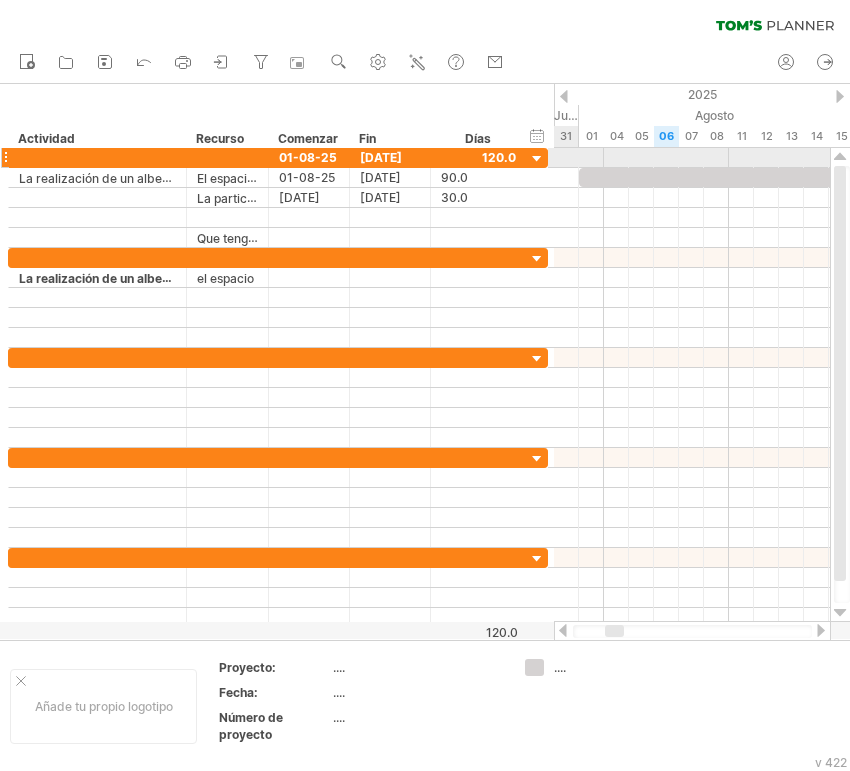 click at bounding box center (537, 159) 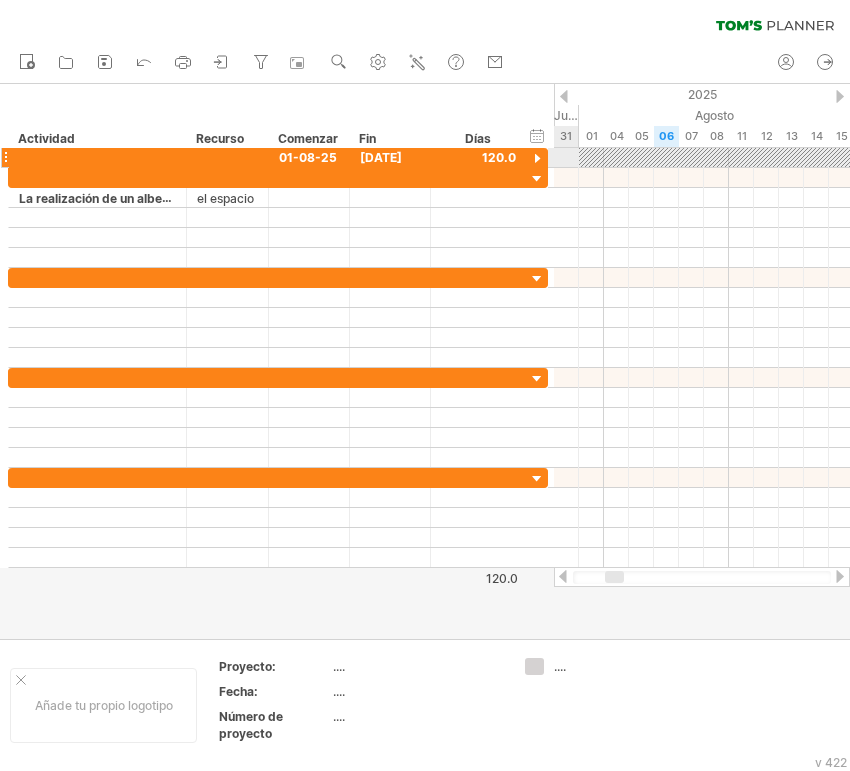 click at bounding box center (537, 159) 